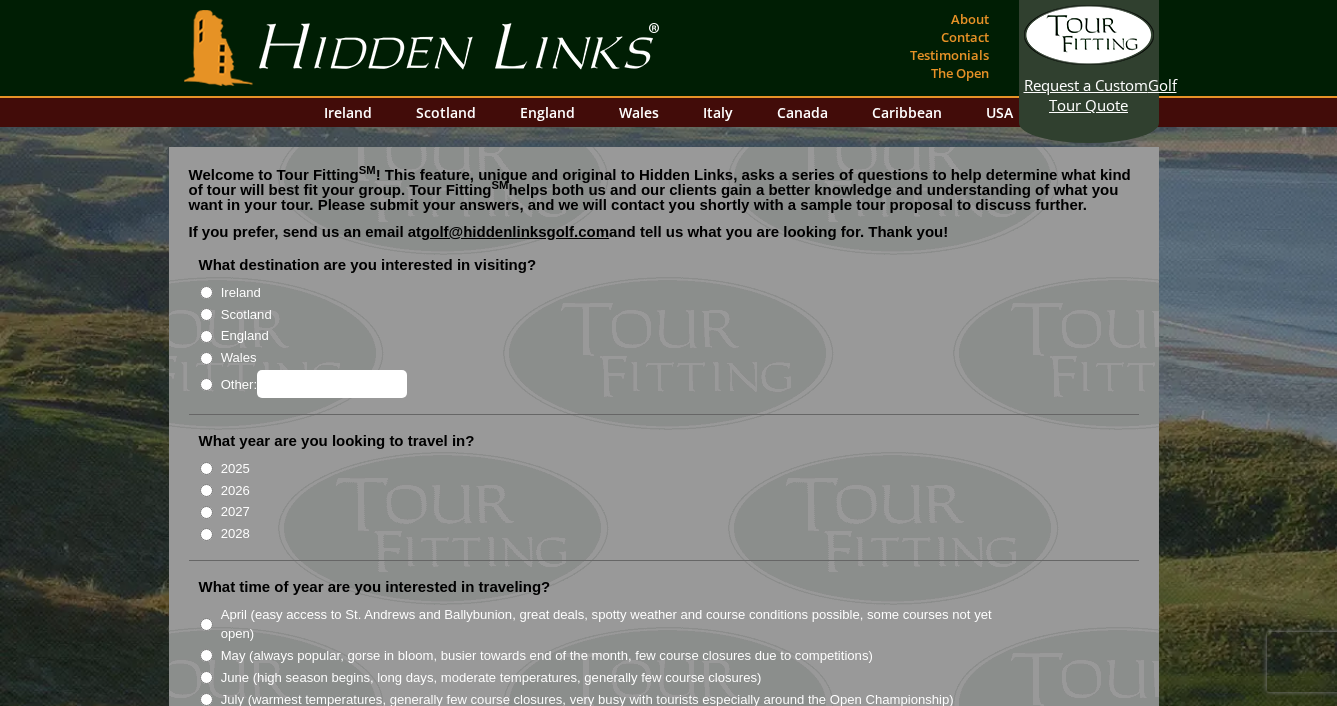 scroll, scrollTop: 0, scrollLeft: 0, axis: both 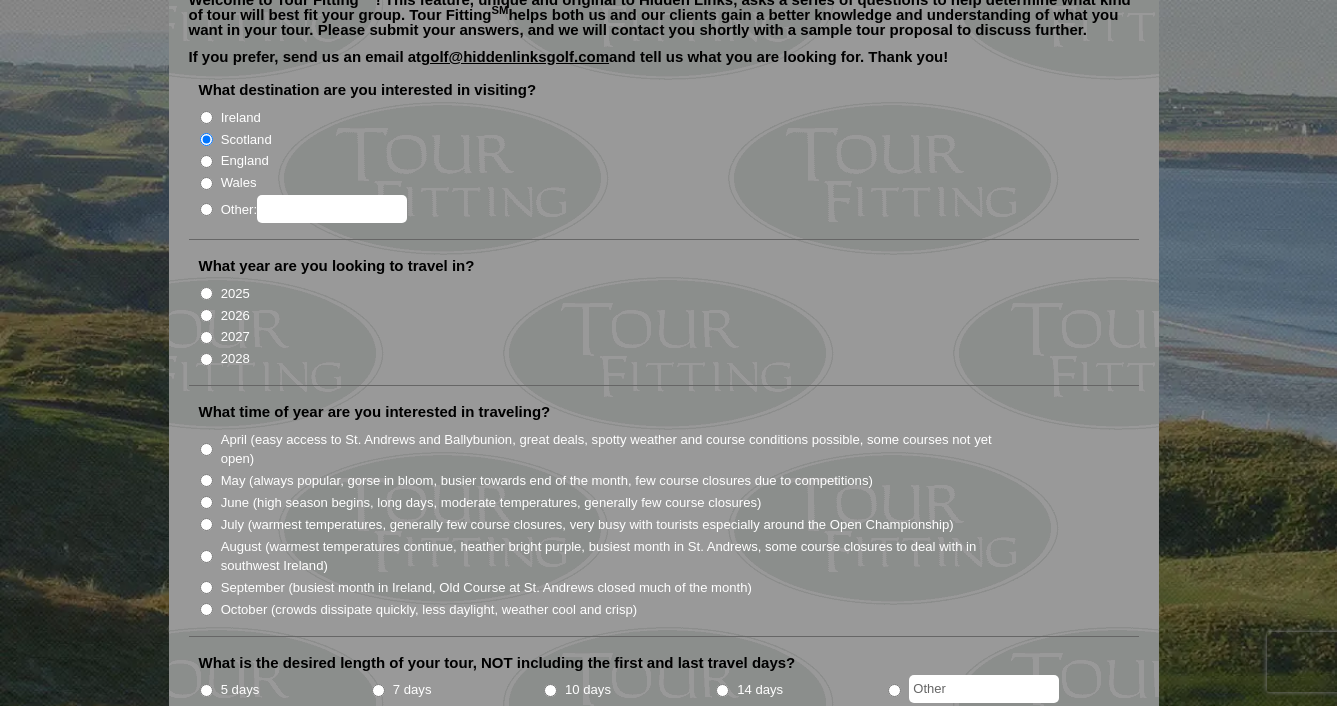 click on "2026" at bounding box center [206, 315] 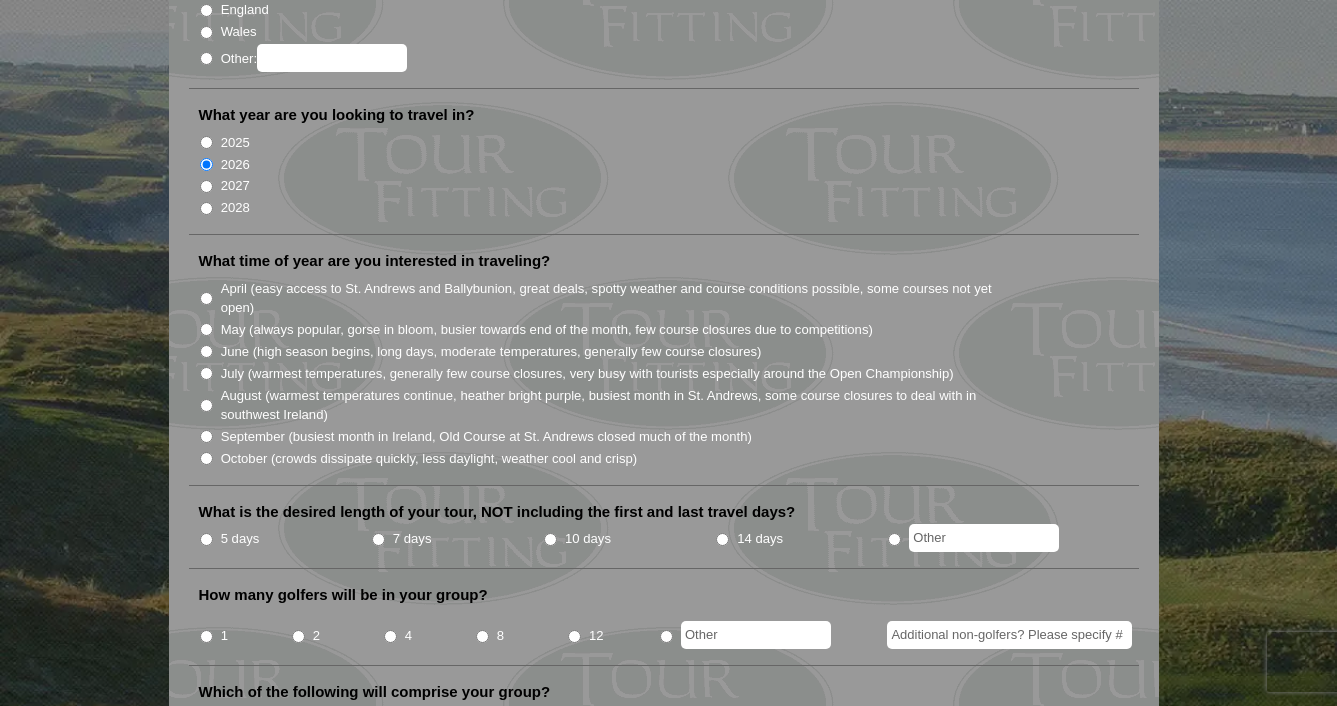 scroll, scrollTop: 345, scrollLeft: 0, axis: vertical 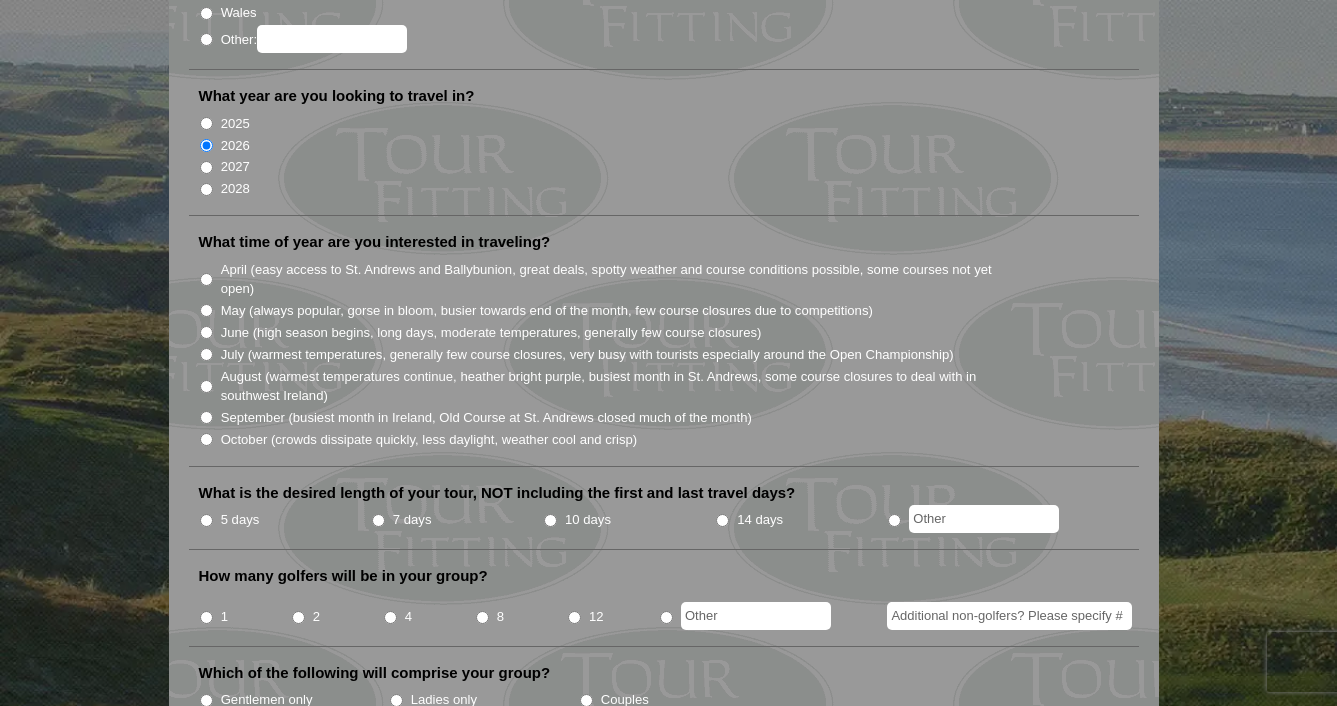 click on "September (busiest month in Ireland, Old Course at St. Andrews closed much of the month)" at bounding box center (206, 417) 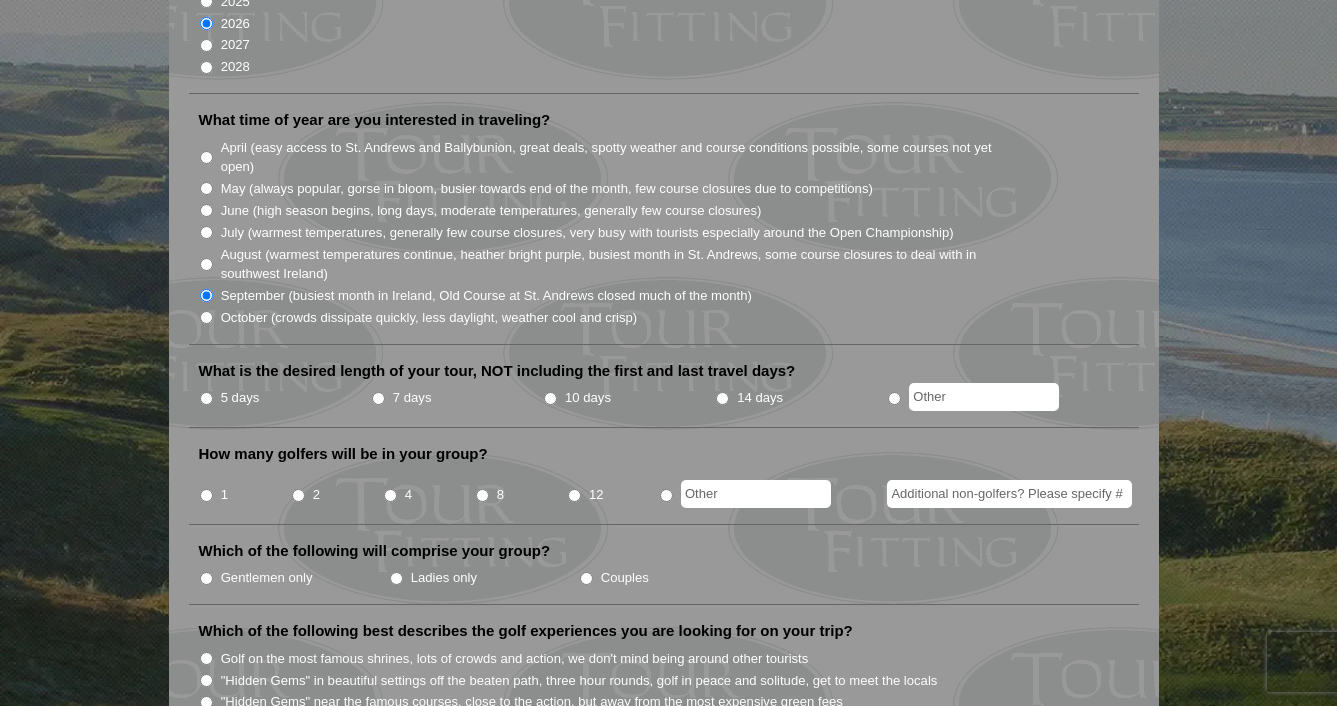 scroll, scrollTop: 470, scrollLeft: 0, axis: vertical 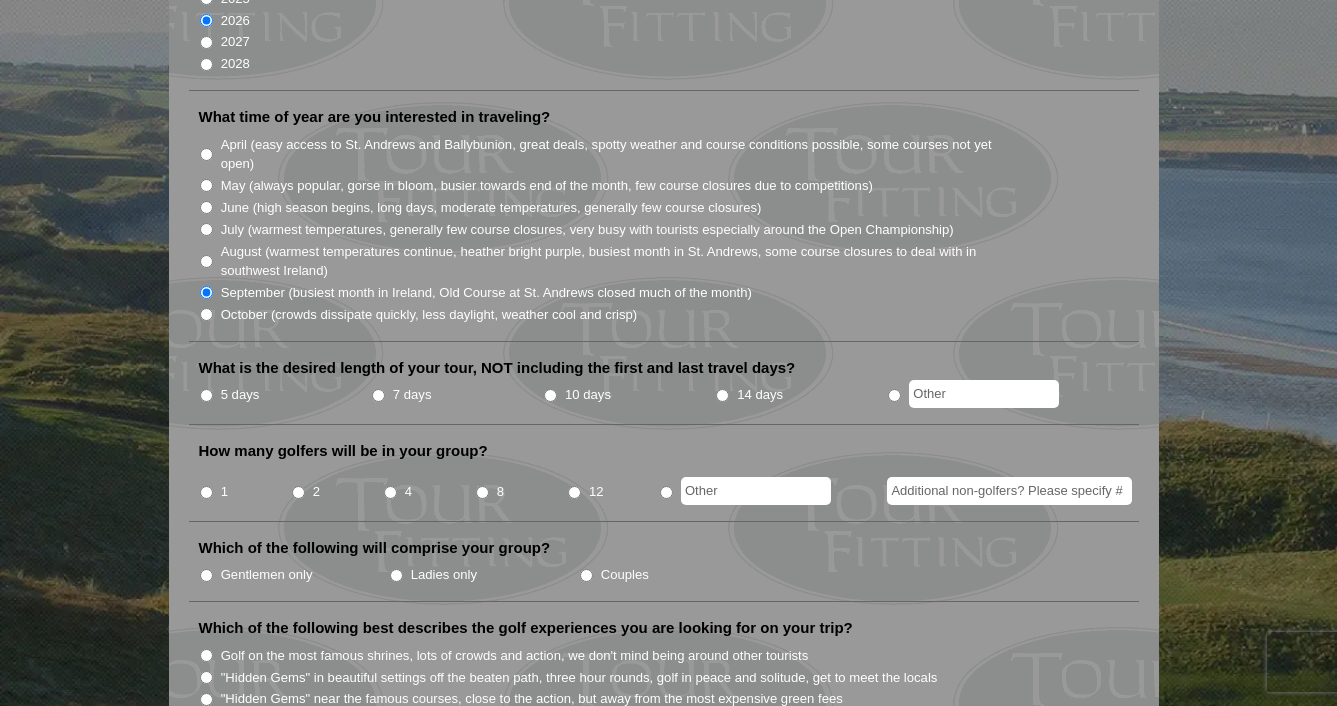 click on "5 days" at bounding box center [206, 395] 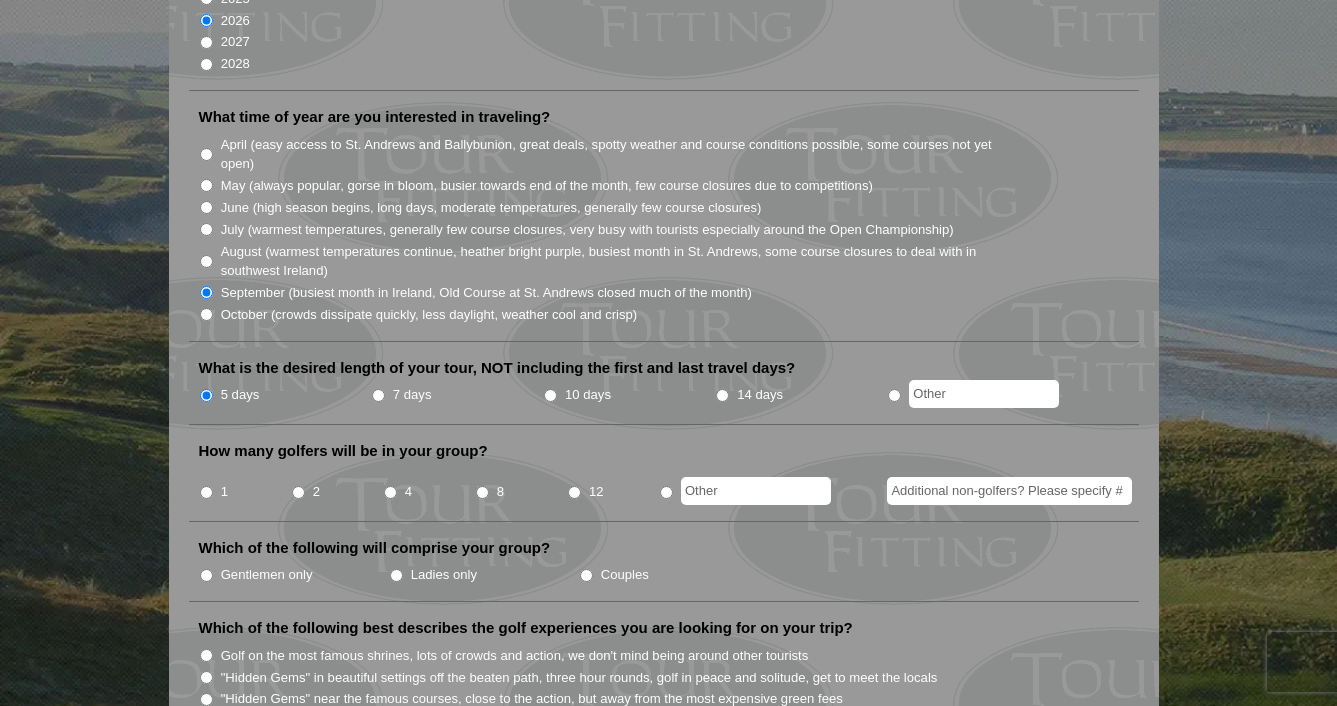 scroll, scrollTop: 486, scrollLeft: 0, axis: vertical 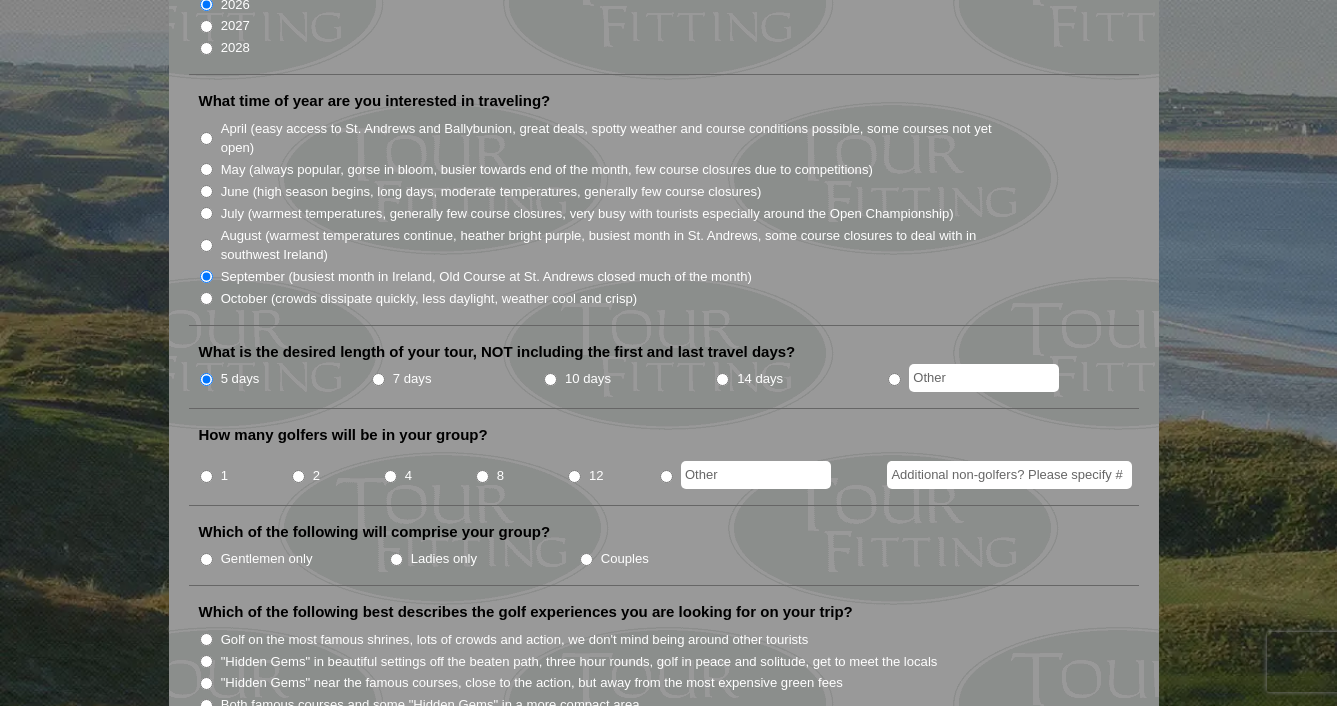 click on "4" at bounding box center [390, 476] 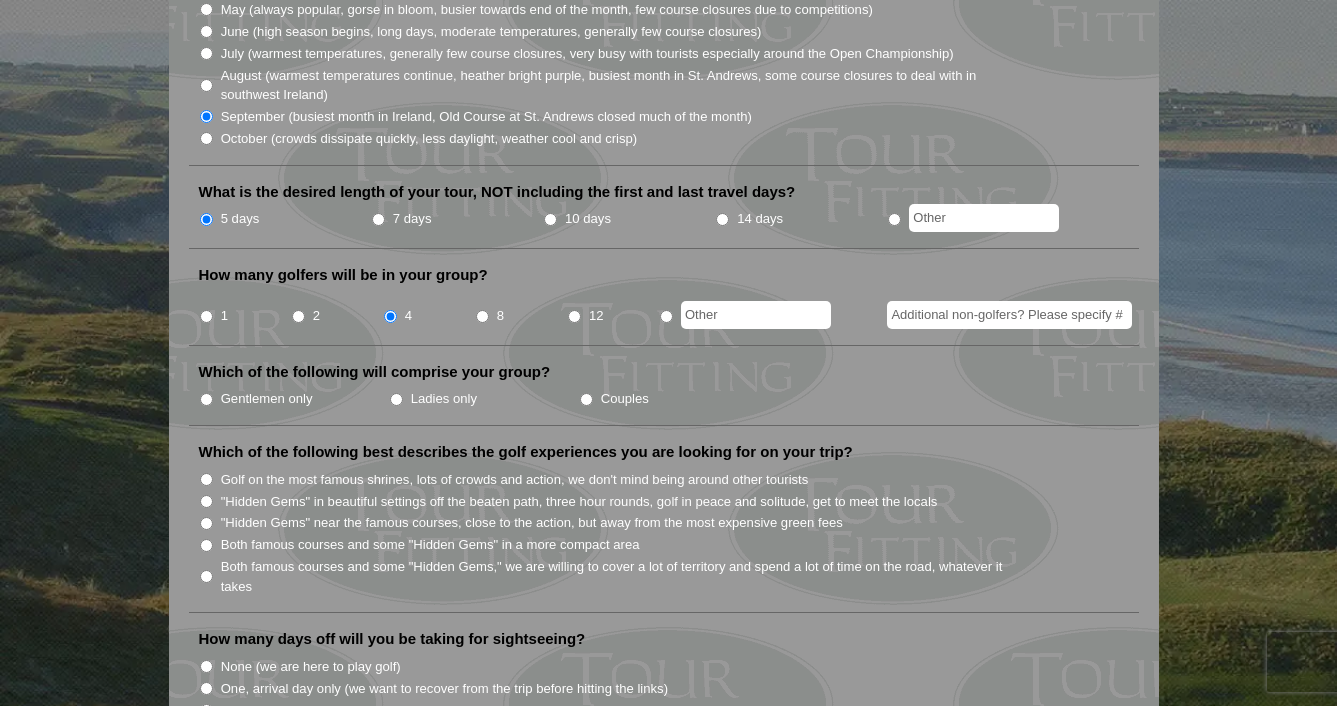 scroll, scrollTop: 648, scrollLeft: 0, axis: vertical 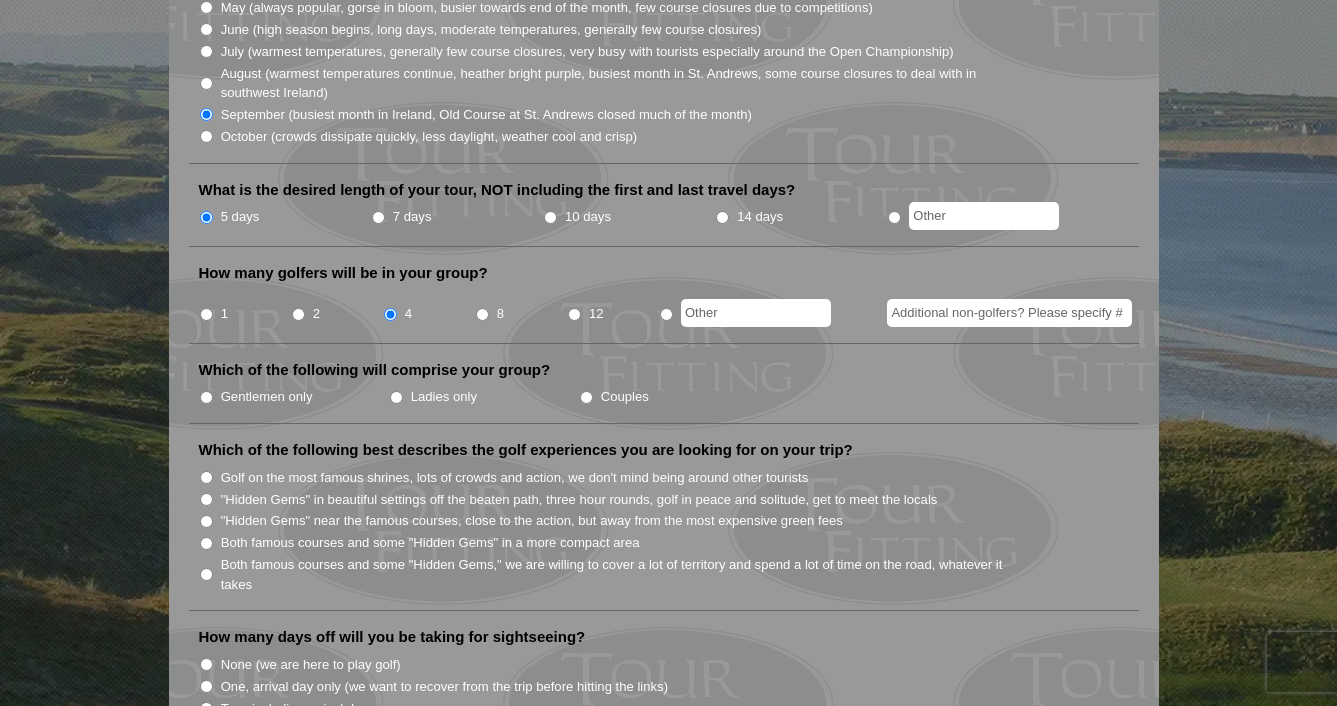 click on "Gentlemen only" at bounding box center [206, 397] 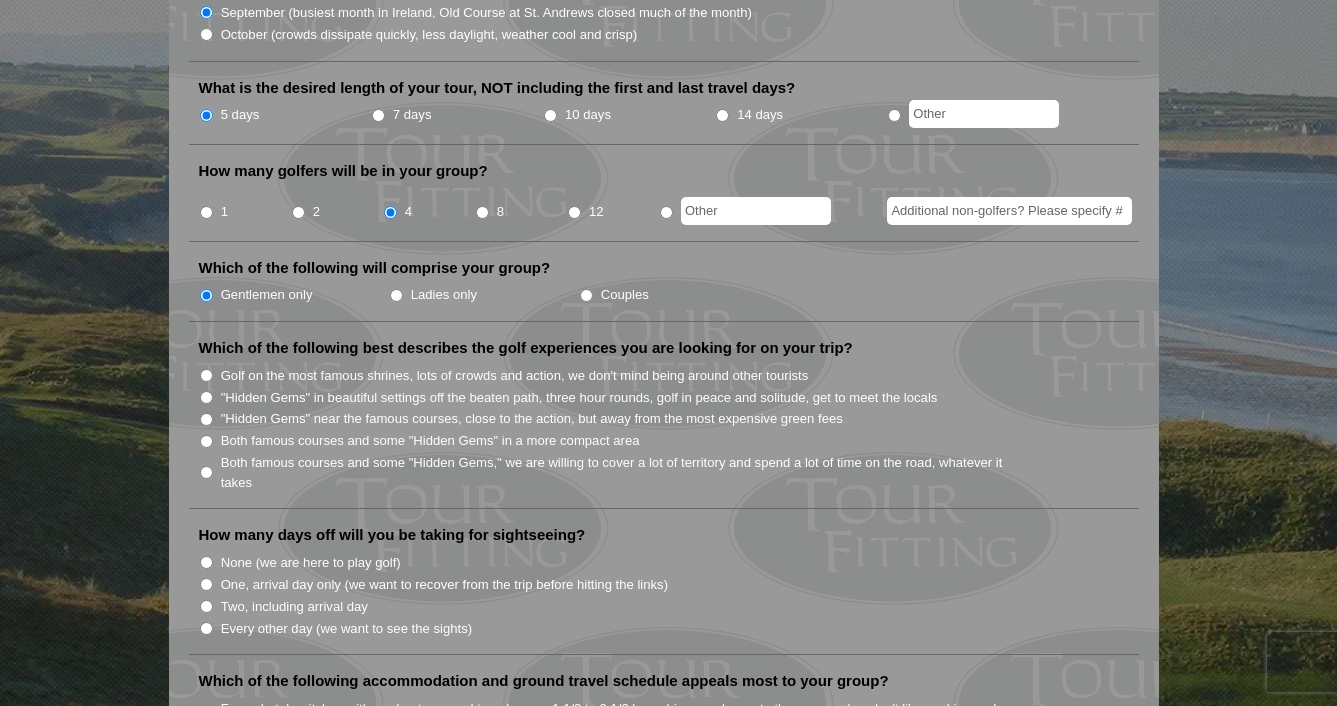 scroll, scrollTop: 766, scrollLeft: 0, axis: vertical 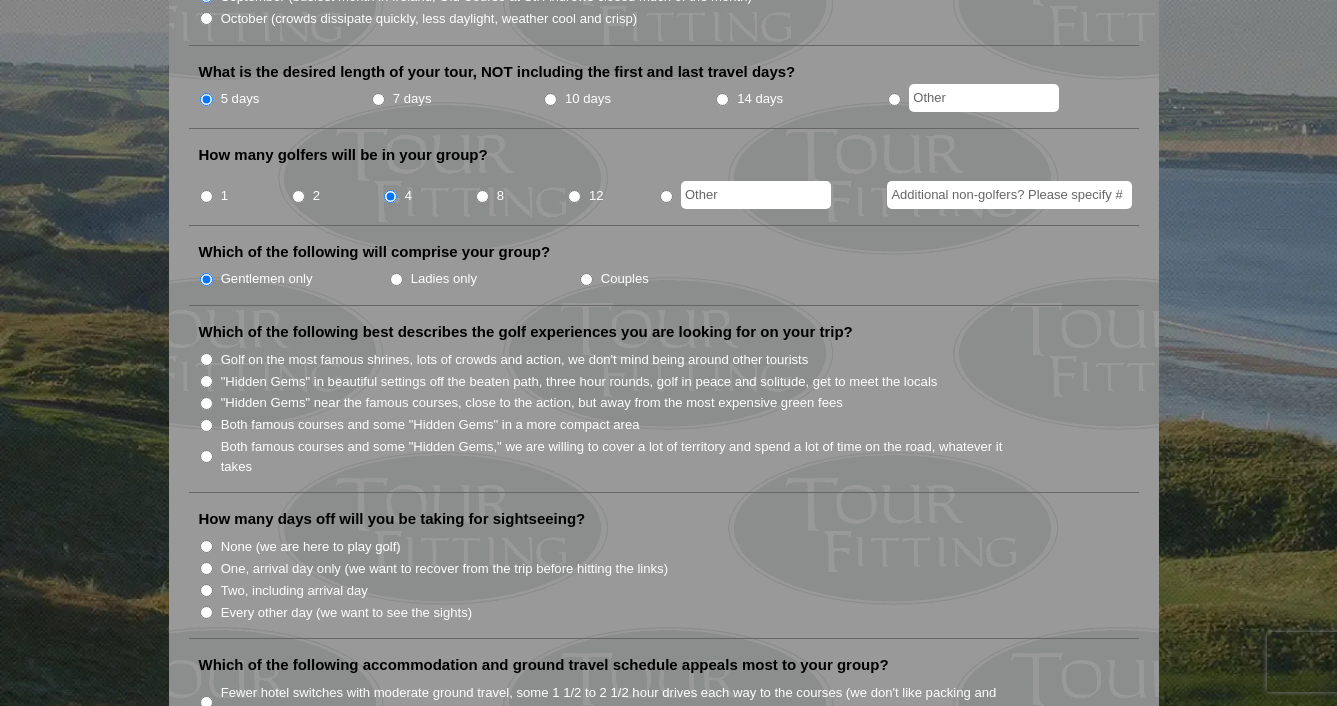 click on "Golf on the most famous shrines, lots of crowds and action, we don't mind being around other tourists" at bounding box center (206, 359) 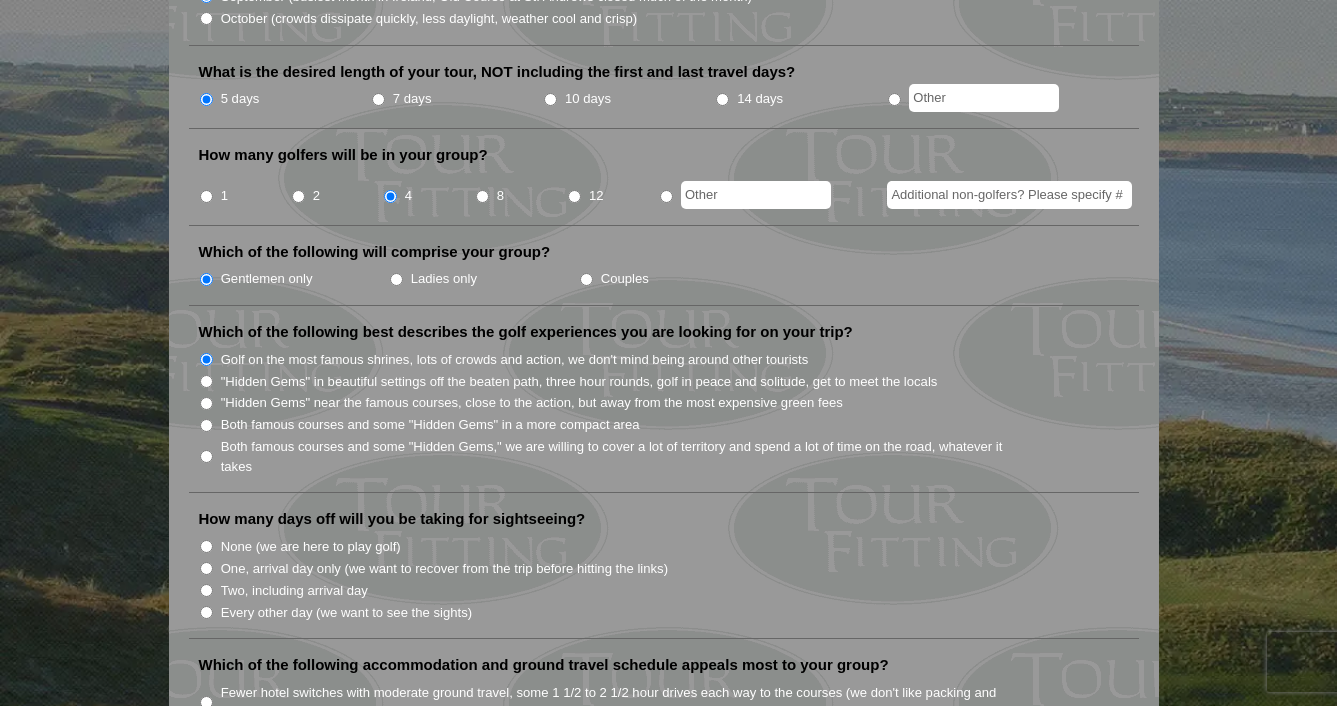 click on "Which of the following best describes the golf experiences you are looking for on your trip?
Golf on the most famous shrines, lots of crowds and action, we don't mind being around other tourists
"Hidden Gems" in beautiful settings off the beaten path, three hour rounds, golf in peace and solitude, get to meet the locals" at bounding box center [664, 407] 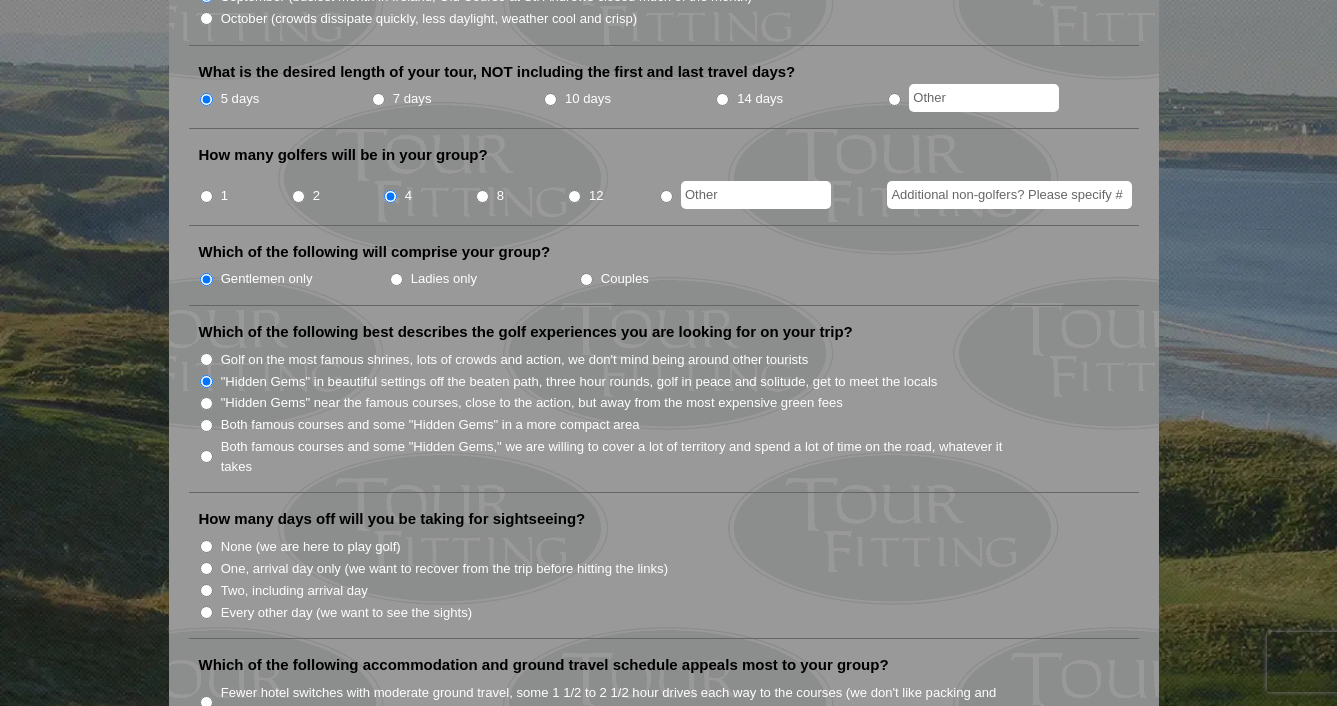 click on "Both famous courses and some "Hidden Gems" in a more compact area" at bounding box center [206, 425] 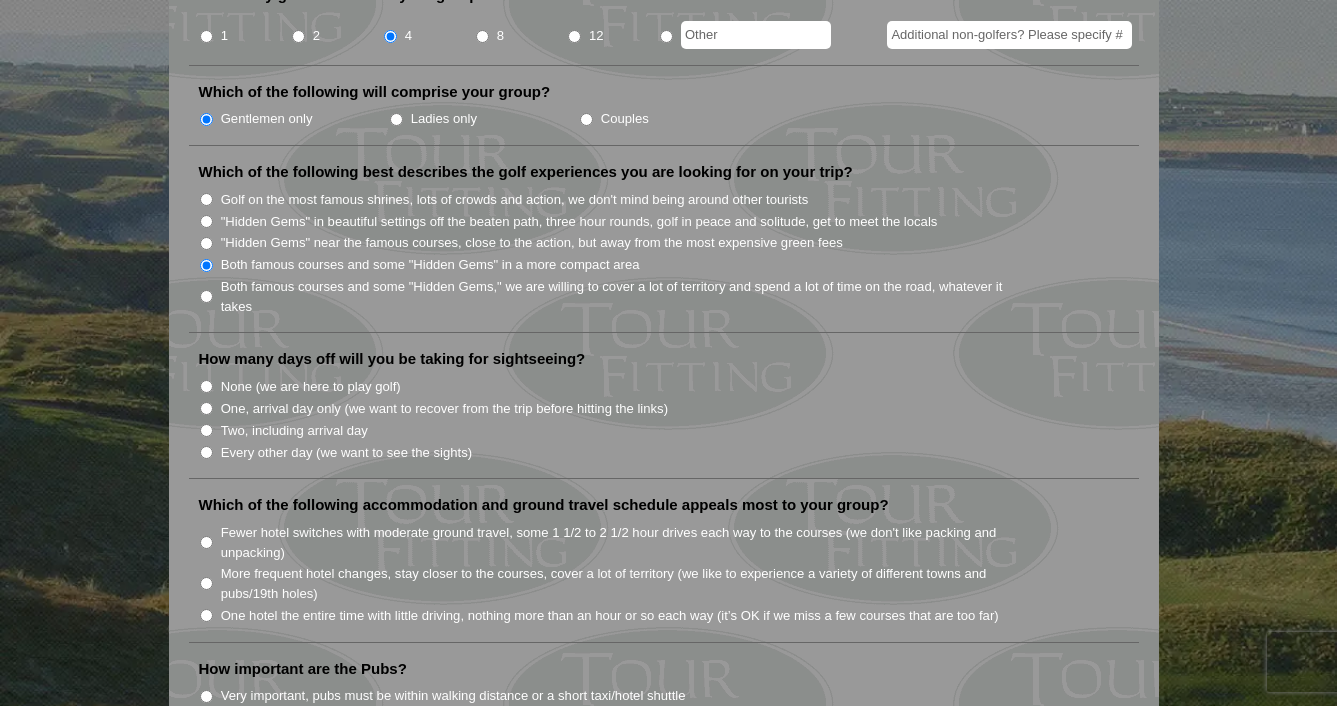 scroll, scrollTop: 931, scrollLeft: 0, axis: vertical 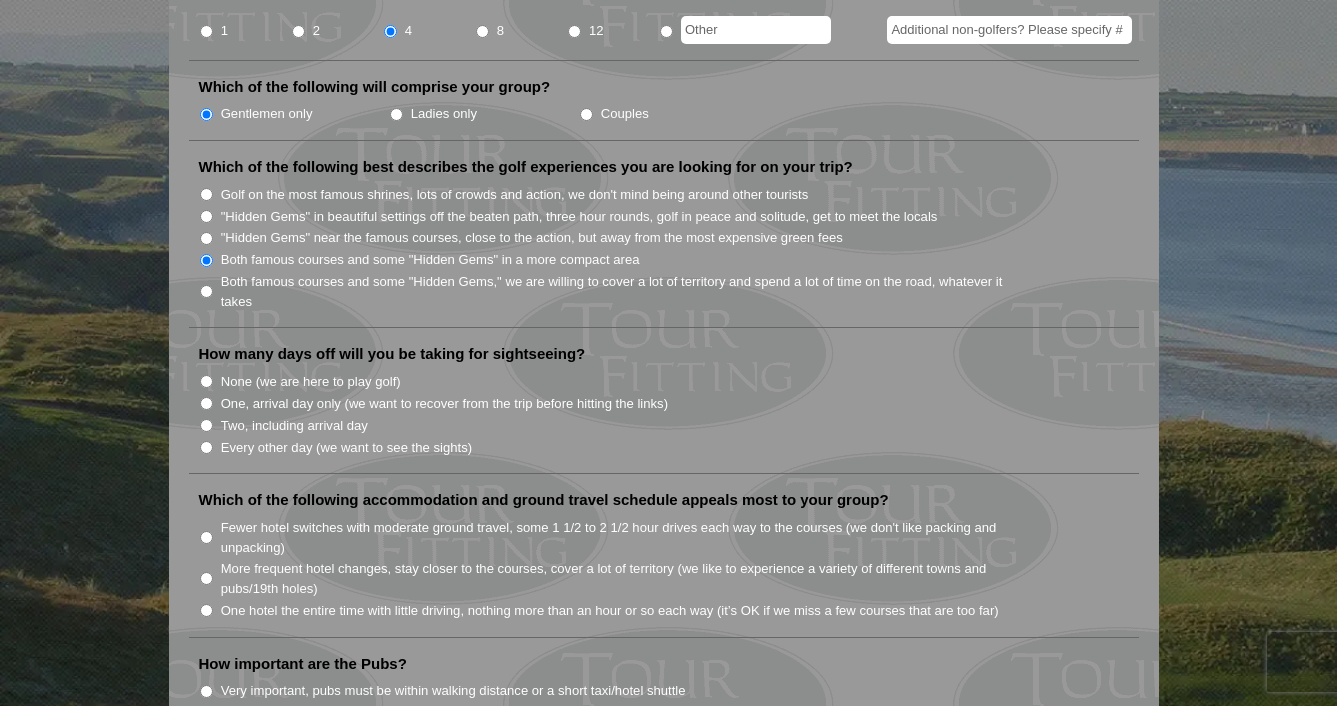 click on "Two, including arrival day" at bounding box center [206, 425] 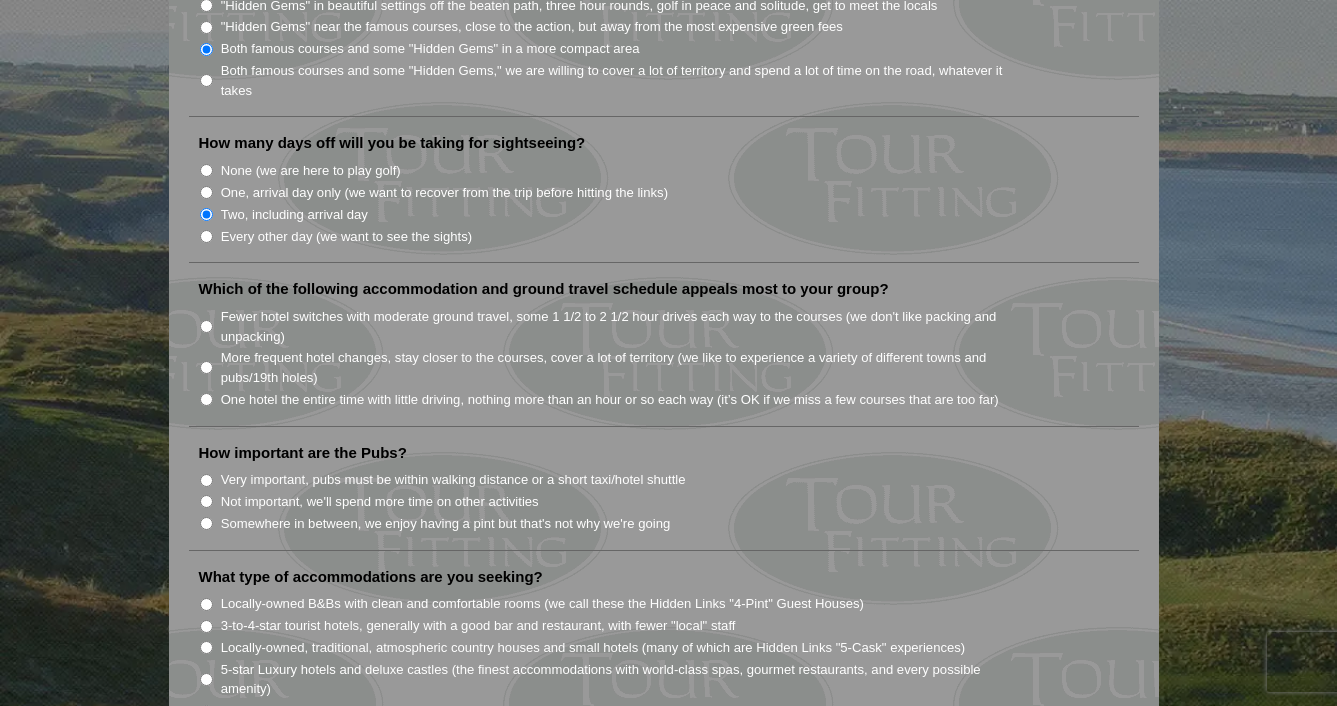 scroll, scrollTop: 1134, scrollLeft: 0, axis: vertical 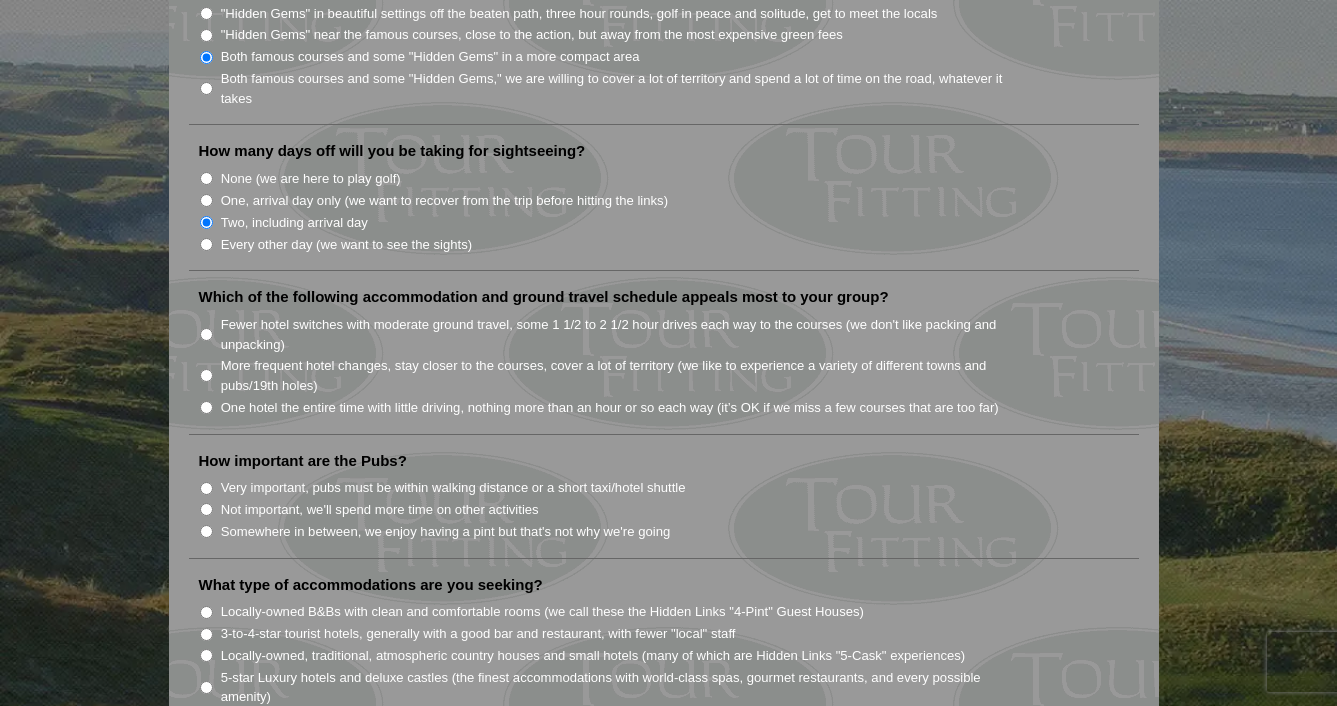 click on "More frequent hotel changes, stay closer to the courses, cover a lot of territory (we like to experience a variety of different towns and pubs/19th holes)" at bounding box center [206, 375] 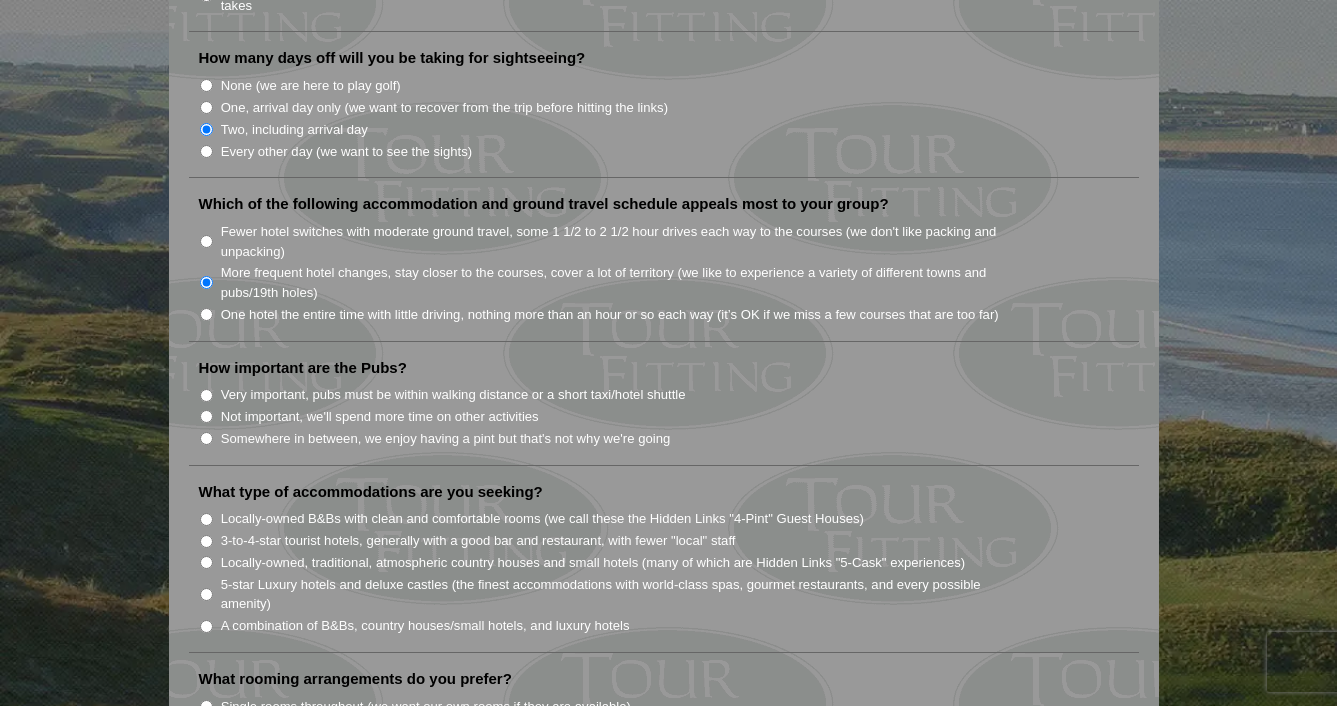 scroll, scrollTop: 1240, scrollLeft: 0, axis: vertical 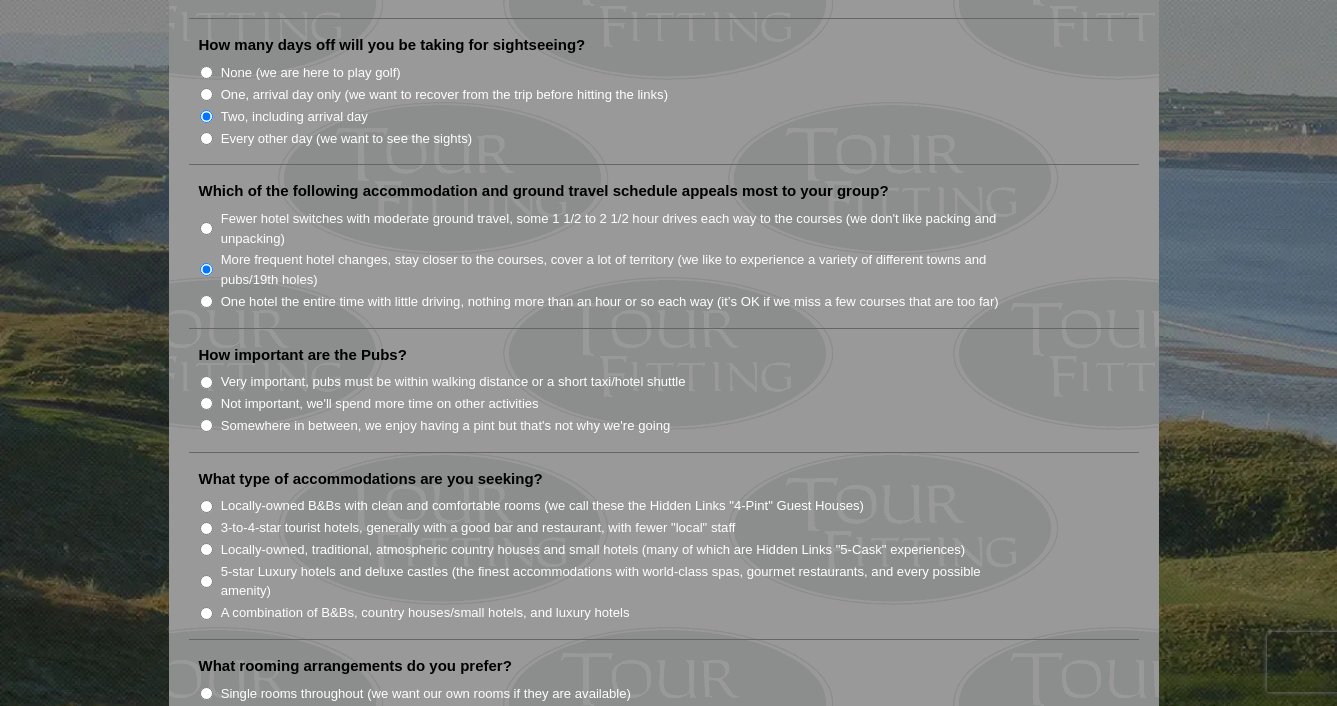 click on "Not important, we'll spend more time on other activities" at bounding box center [206, 403] 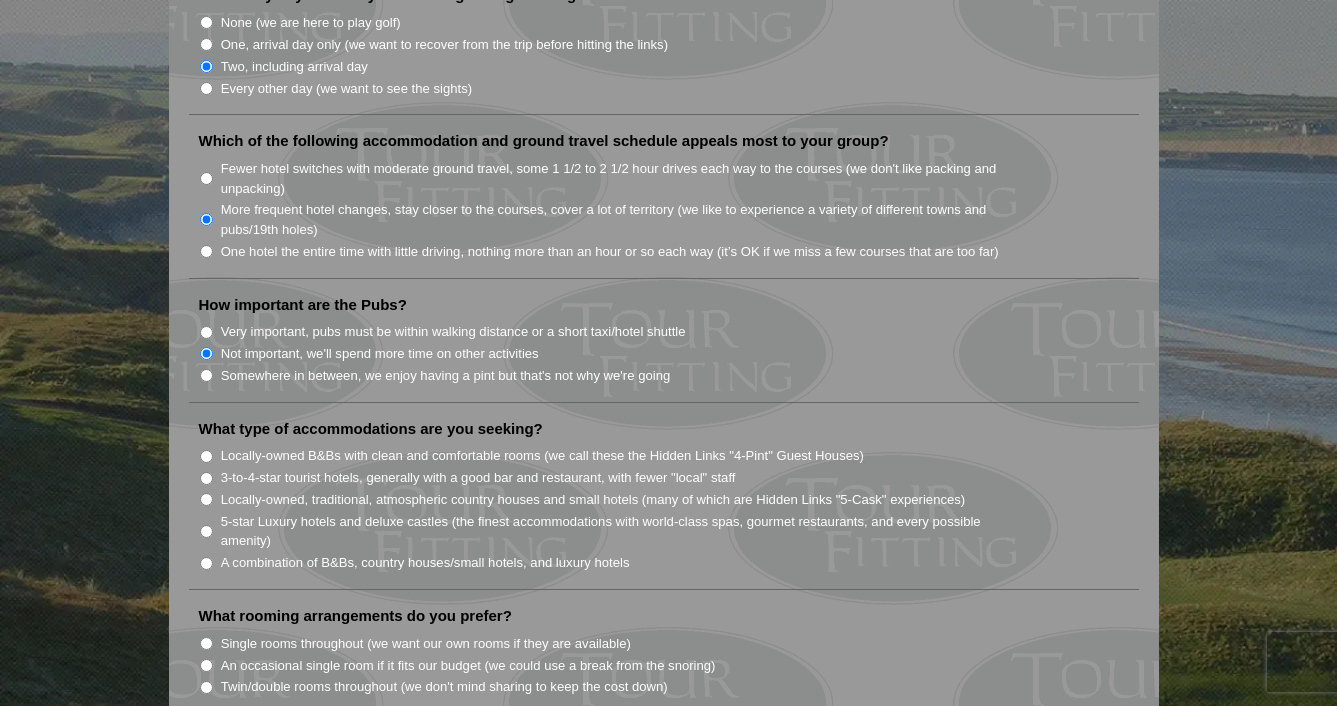 scroll, scrollTop: 1293, scrollLeft: 0, axis: vertical 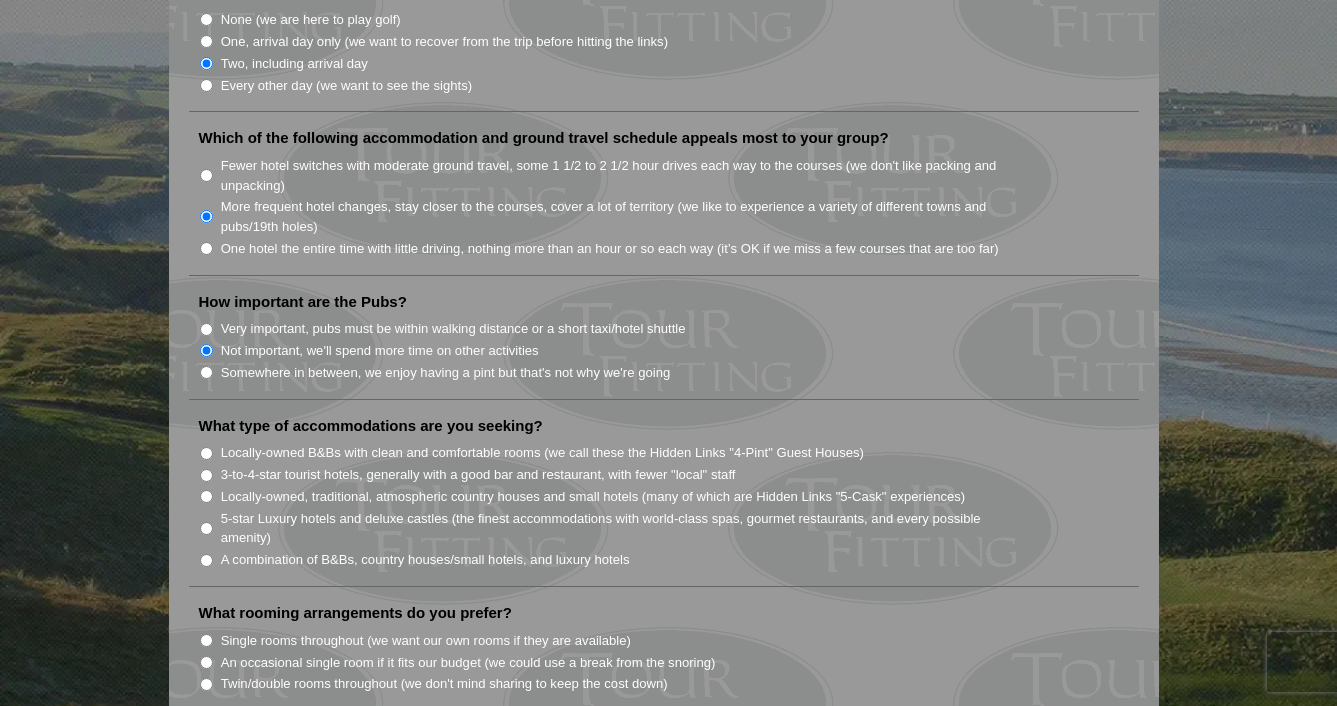 click on "Somewhere in between, we enjoy having a pint but that's not why we're going" at bounding box center (206, 372) 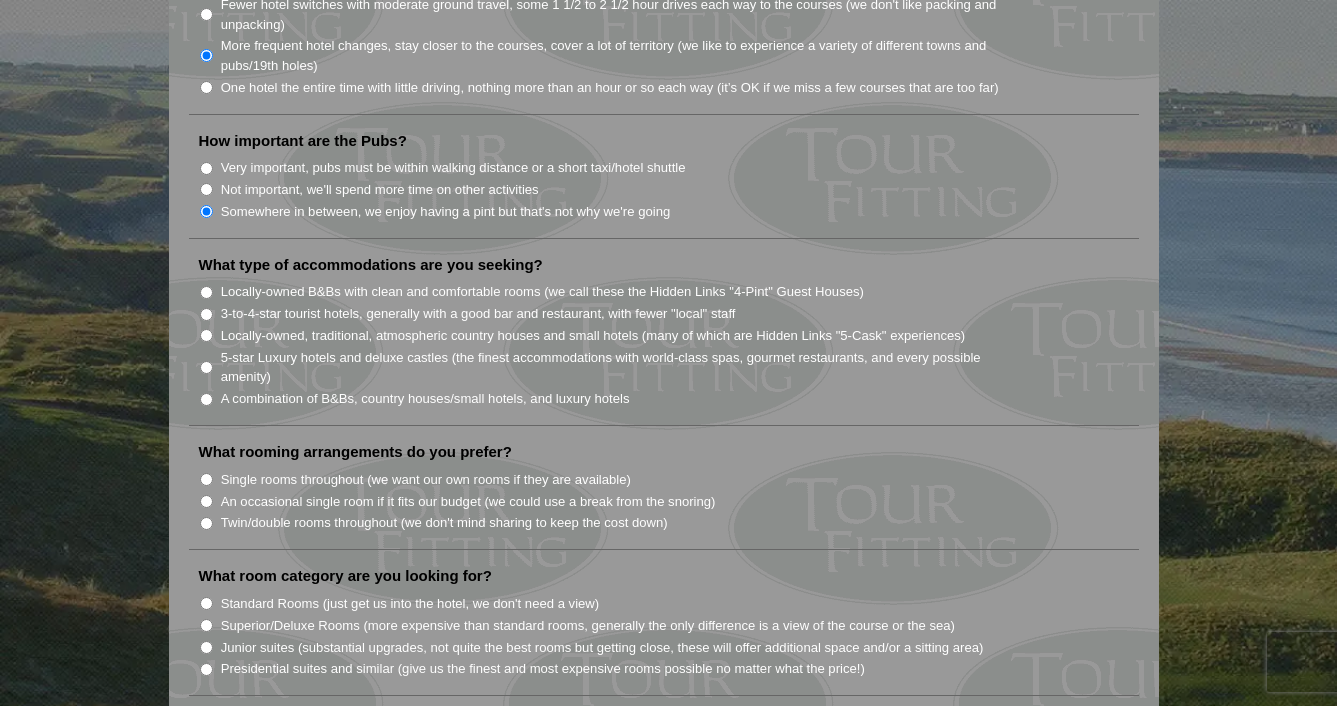 scroll, scrollTop: 1458, scrollLeft: 0, axis: vertical 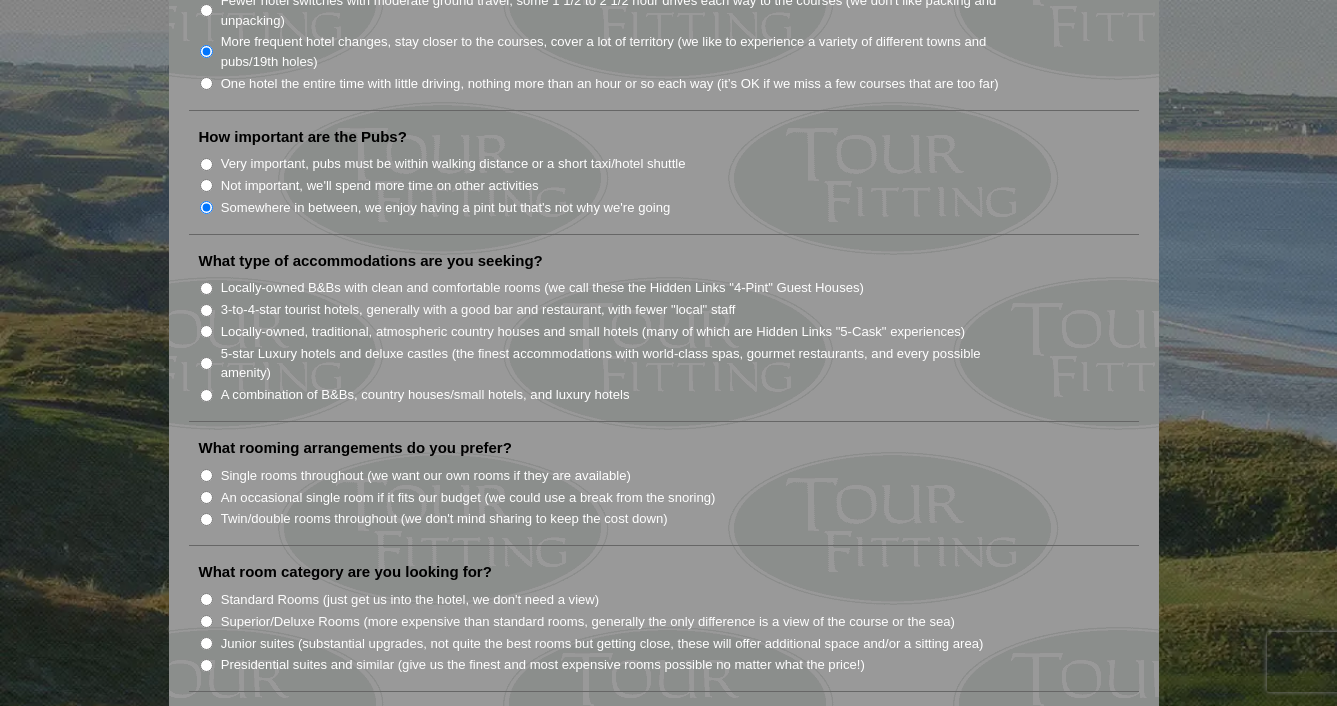 click on "Locally-owned B&Bs with clean and comfortable rooms (we call these the Hidden Links "4-Pint" Guest Houses)" at bounding box center (206, 288) 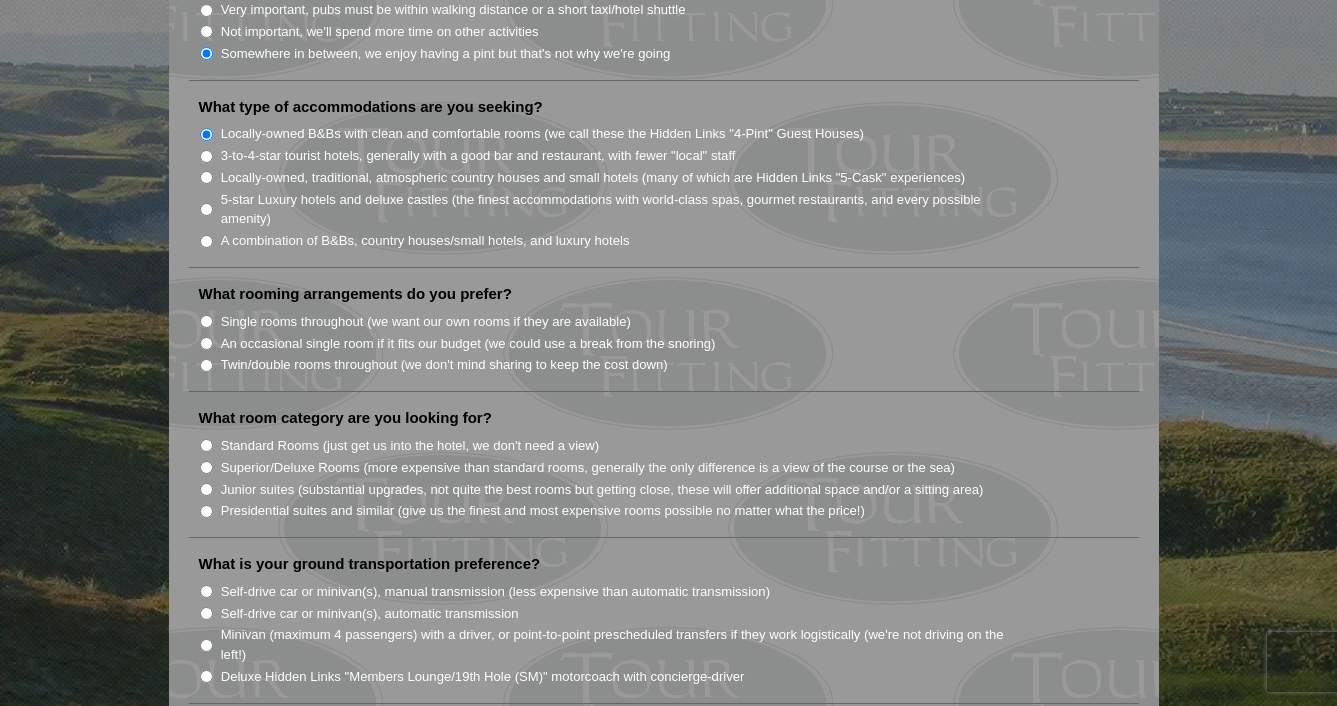 scroll, scrollTop: 1616, scrollLeft: 0, axis: vertical 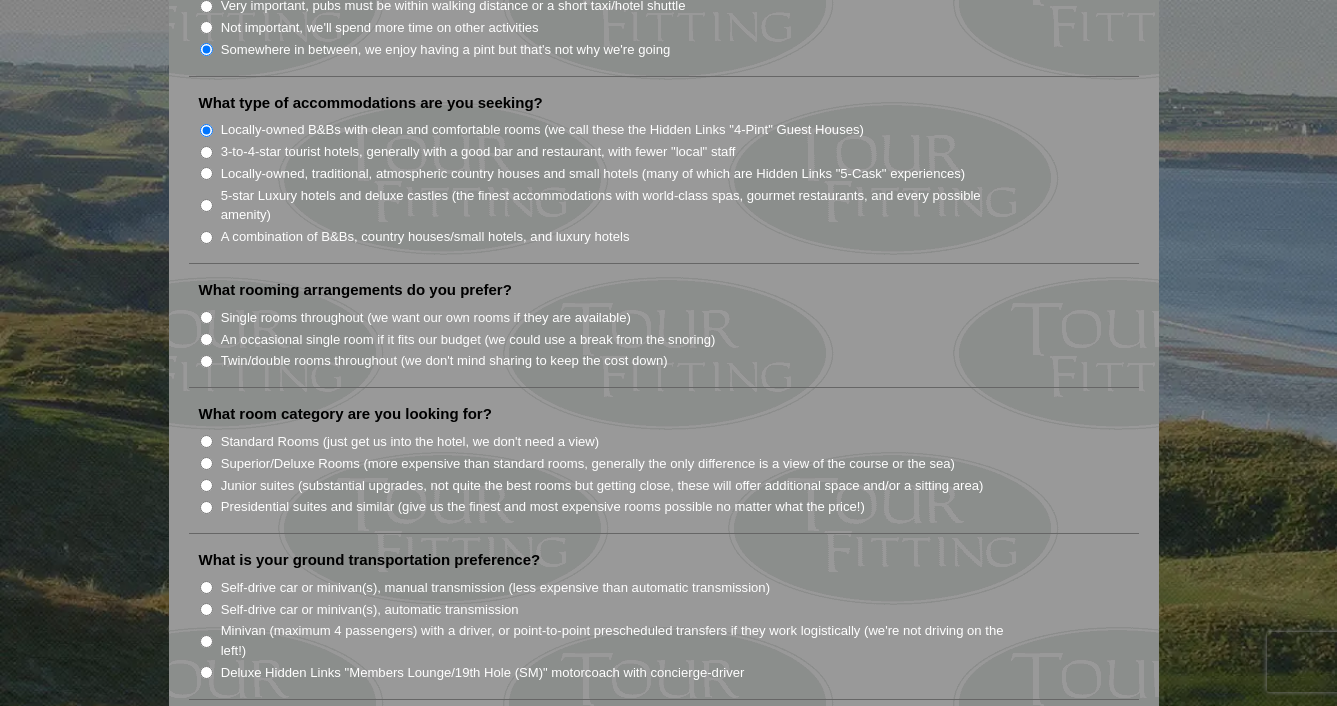 click on "Twin/double rooms throughout (we don't mind sharing to keep the cost down)" at bounding box center (206, 361) 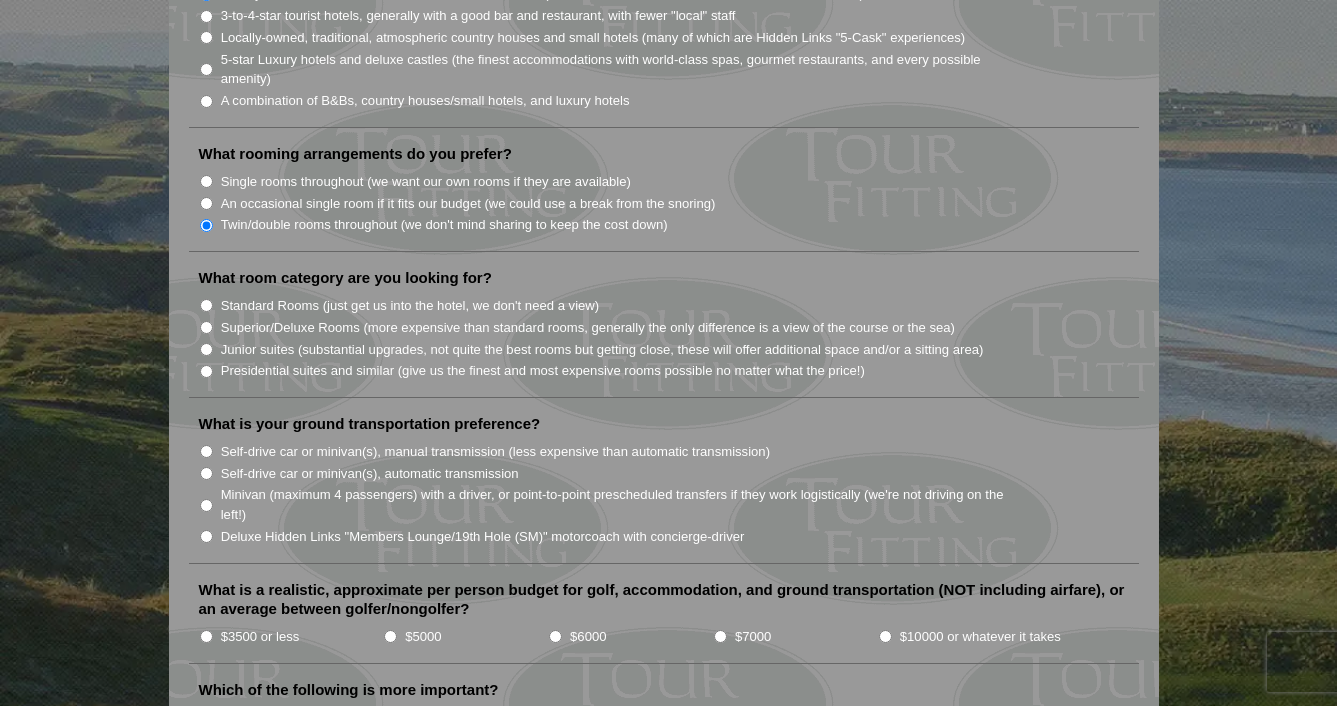 scroll, scrollTop: 1762, scrollLeft: 0, axis: vertical 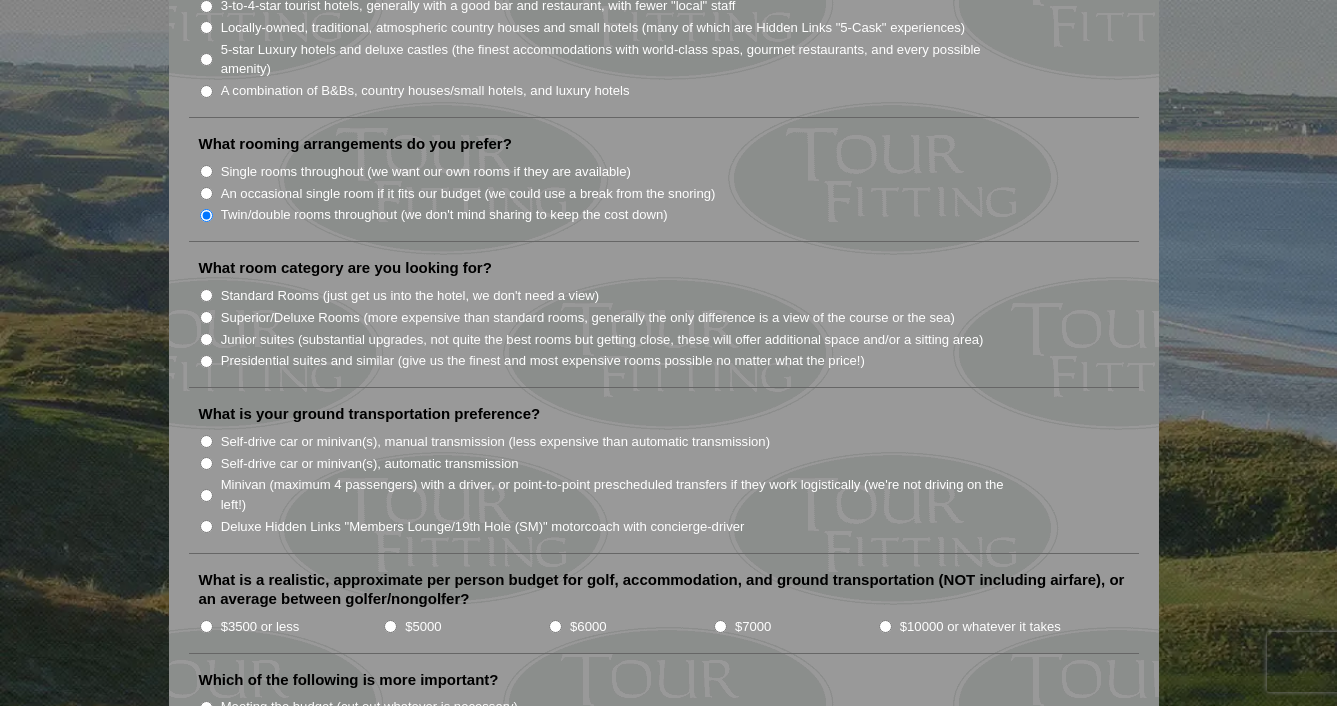 click on "Standard Rooms (just get us into the hotel, we don't need a view)" at bounding box center [206, 295] 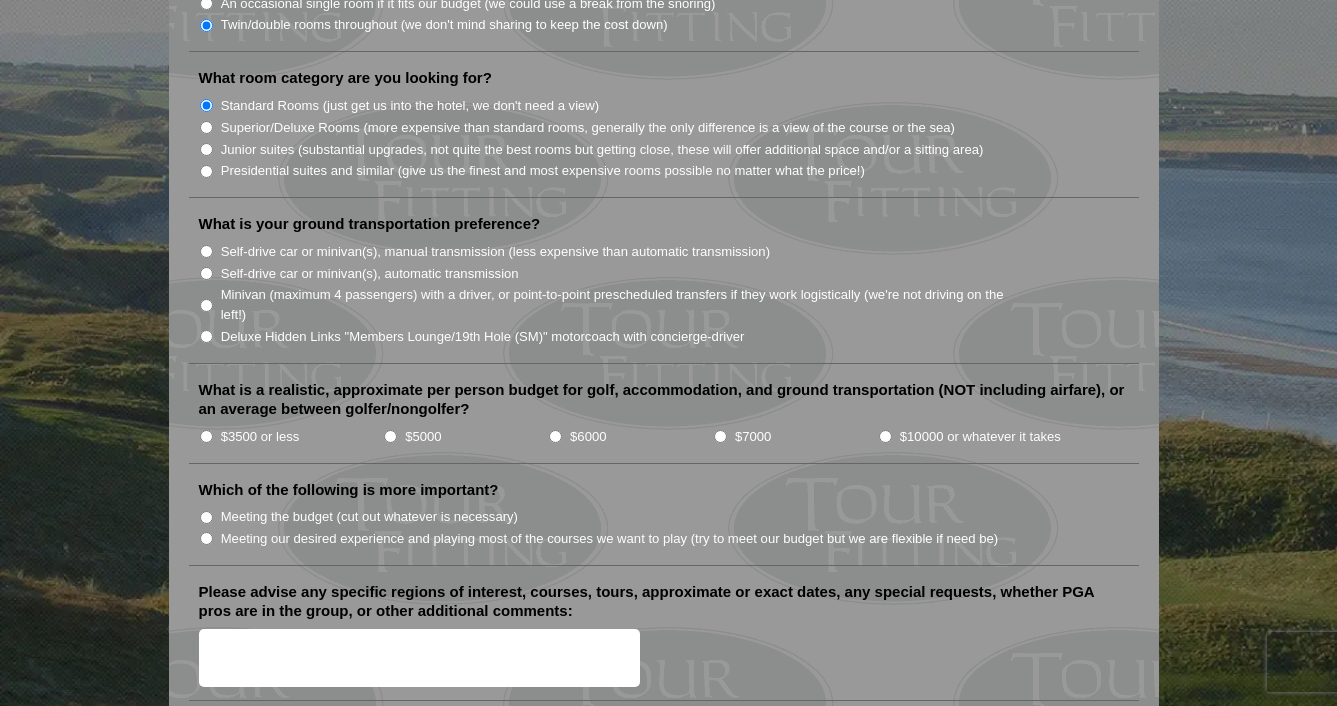 scroll, scrollTop: 1957, scrollLeft: 0, axis: vertical 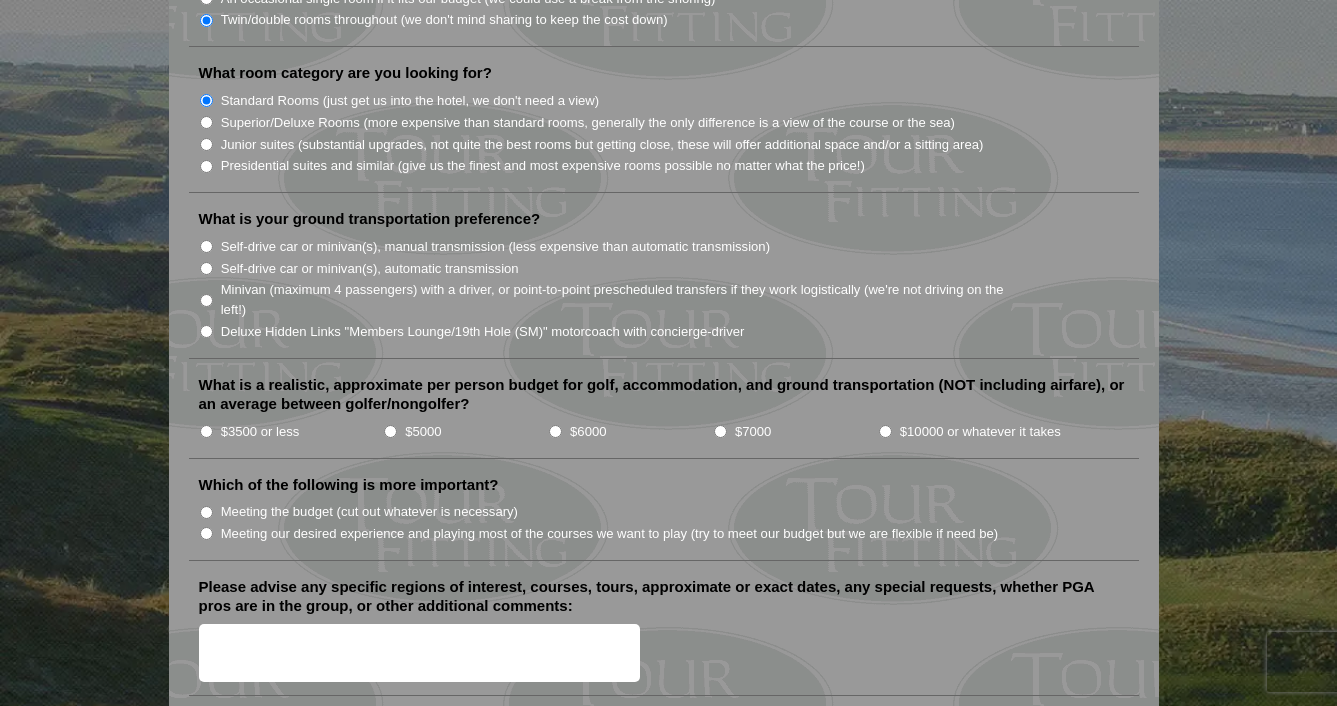 click on "Self-drive car or minivan(s), manual transmission (less expensive than automatic transmission)" at bounding box center [206, 246] 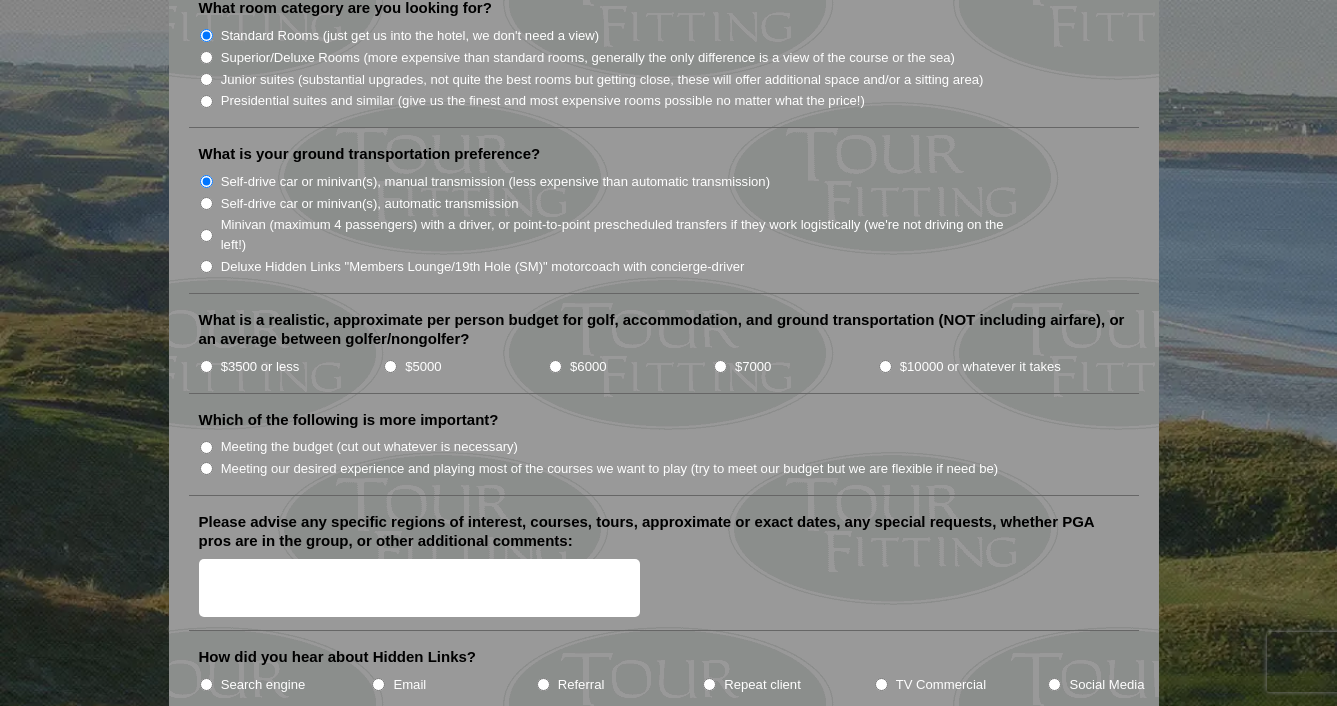 scroll, scrollTop: 2027, scrollLeft: 0, axis: vertical 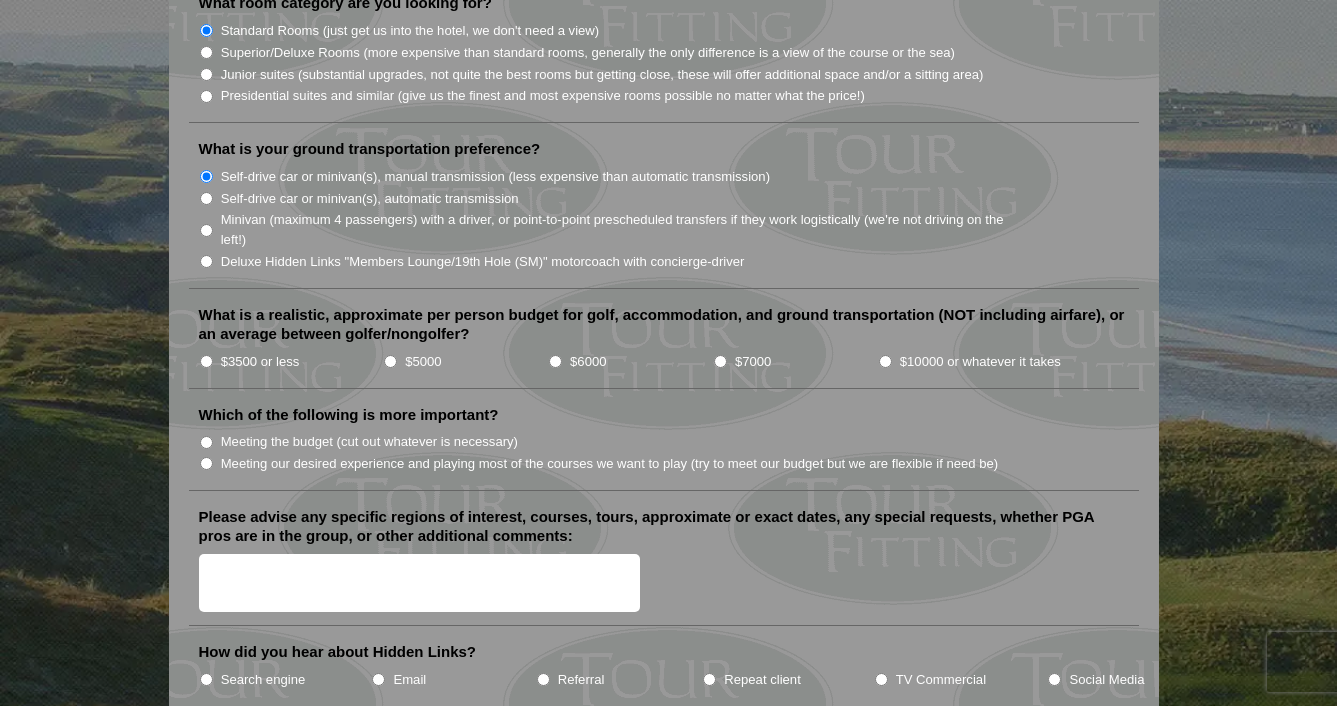 click on "$5000" at bounding box center [390, 361] 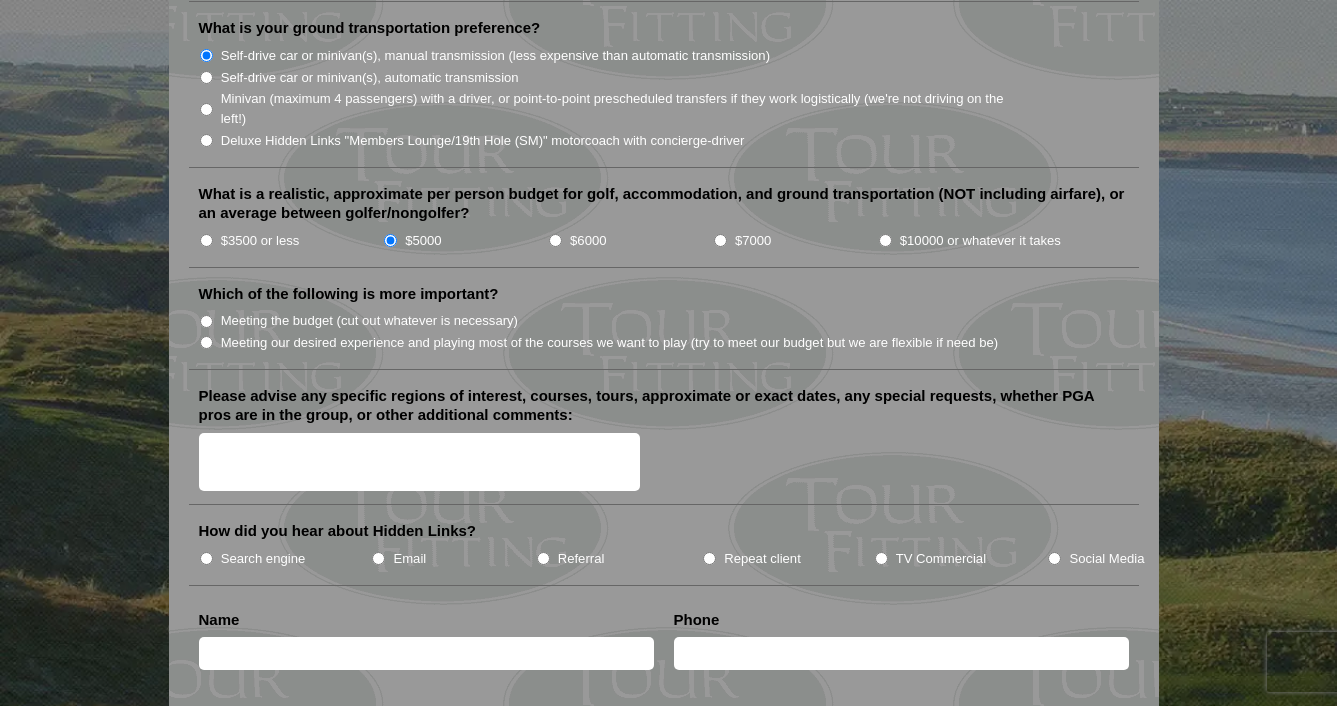 scroll, scrollTop: 2155, scrollLeft: 0, axis: vertical 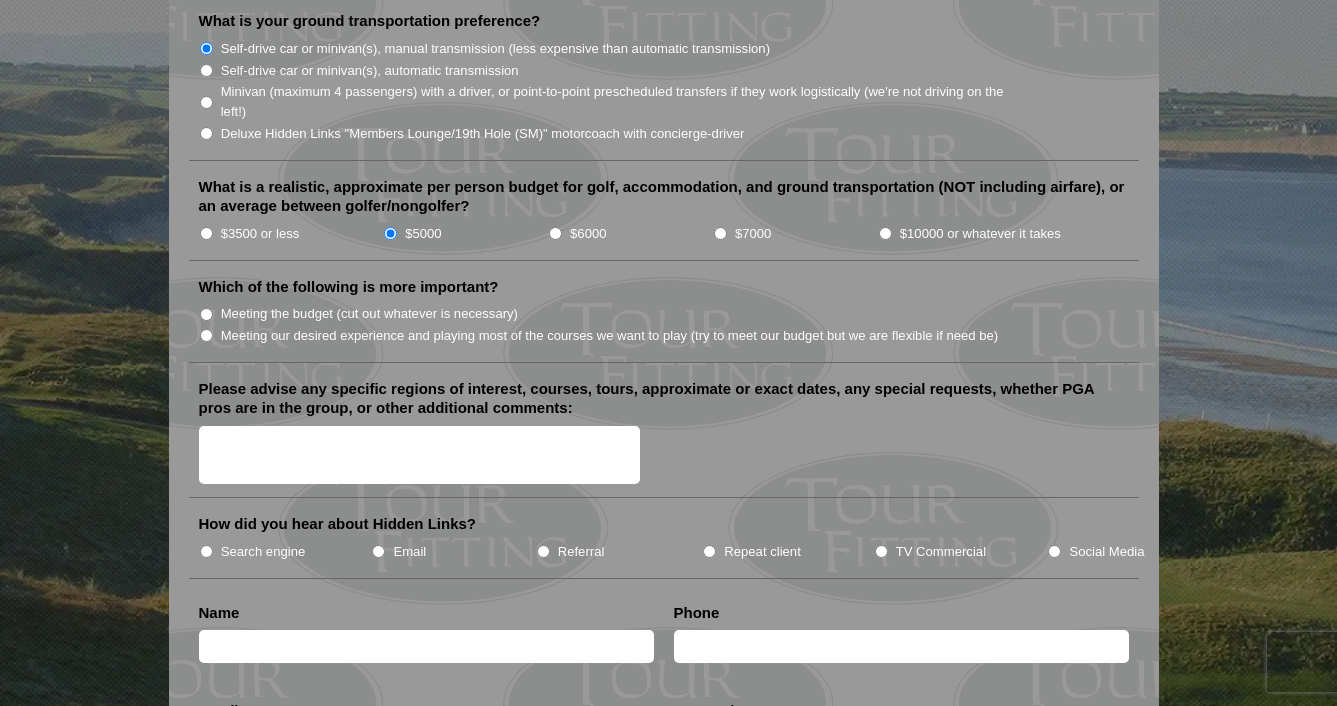 click on "Meeting our desired experience and playing most of the courses we want to play (try to meet our budget but we are flexible if need be)" at bounding box center [206, 335] 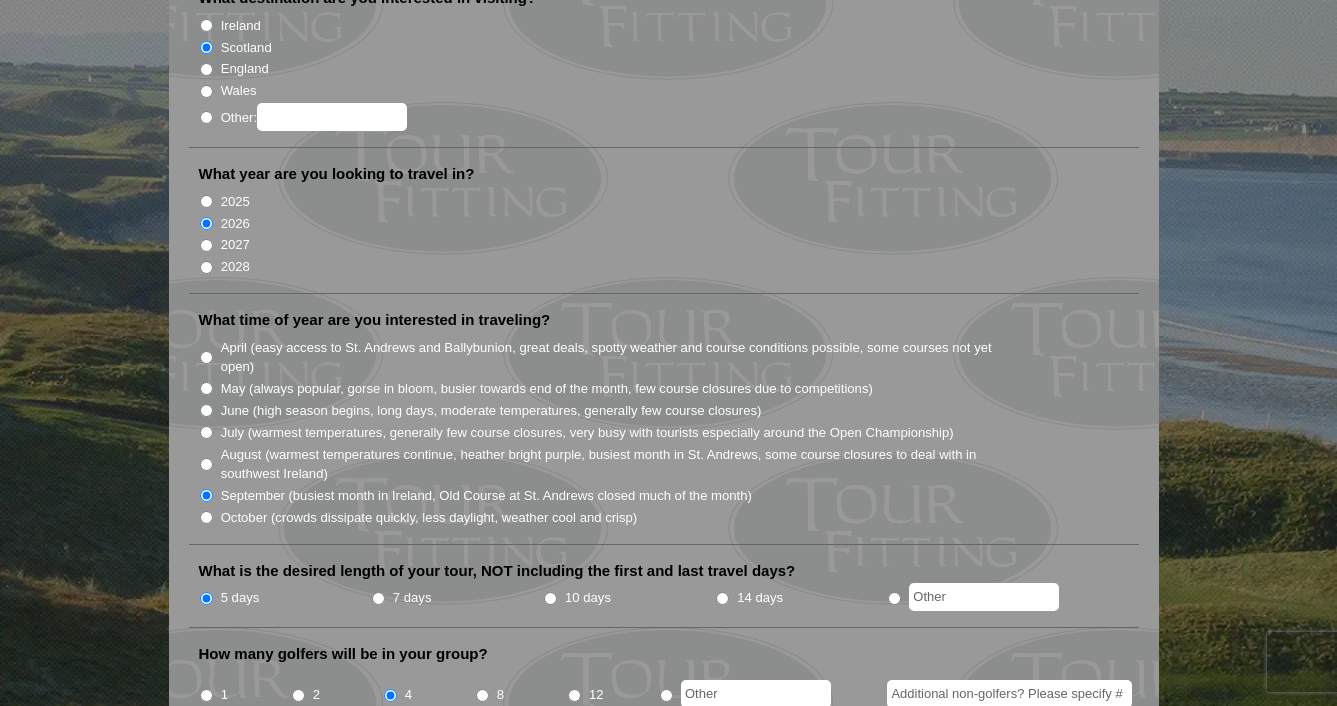 scroll, scrollTop: 0, scrollLeft: 0, axis: both 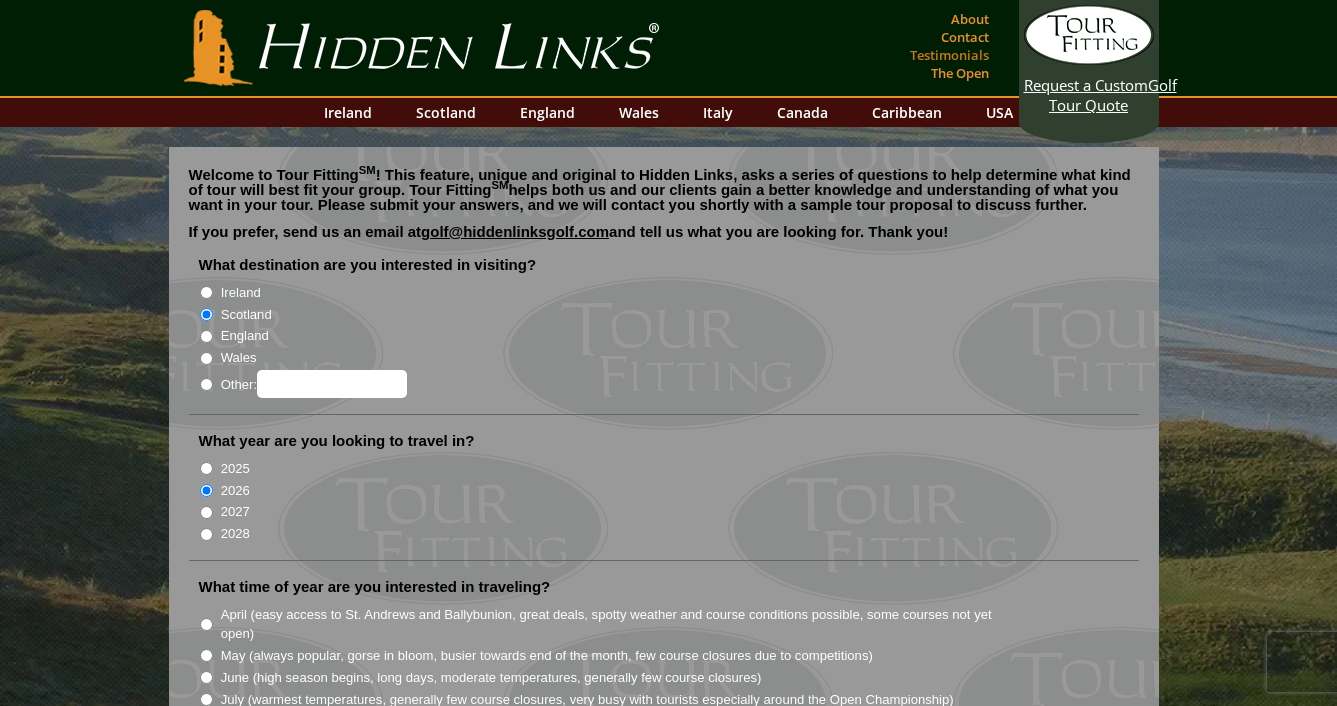 click on "Testimonials" at bounding box center (949, 55) 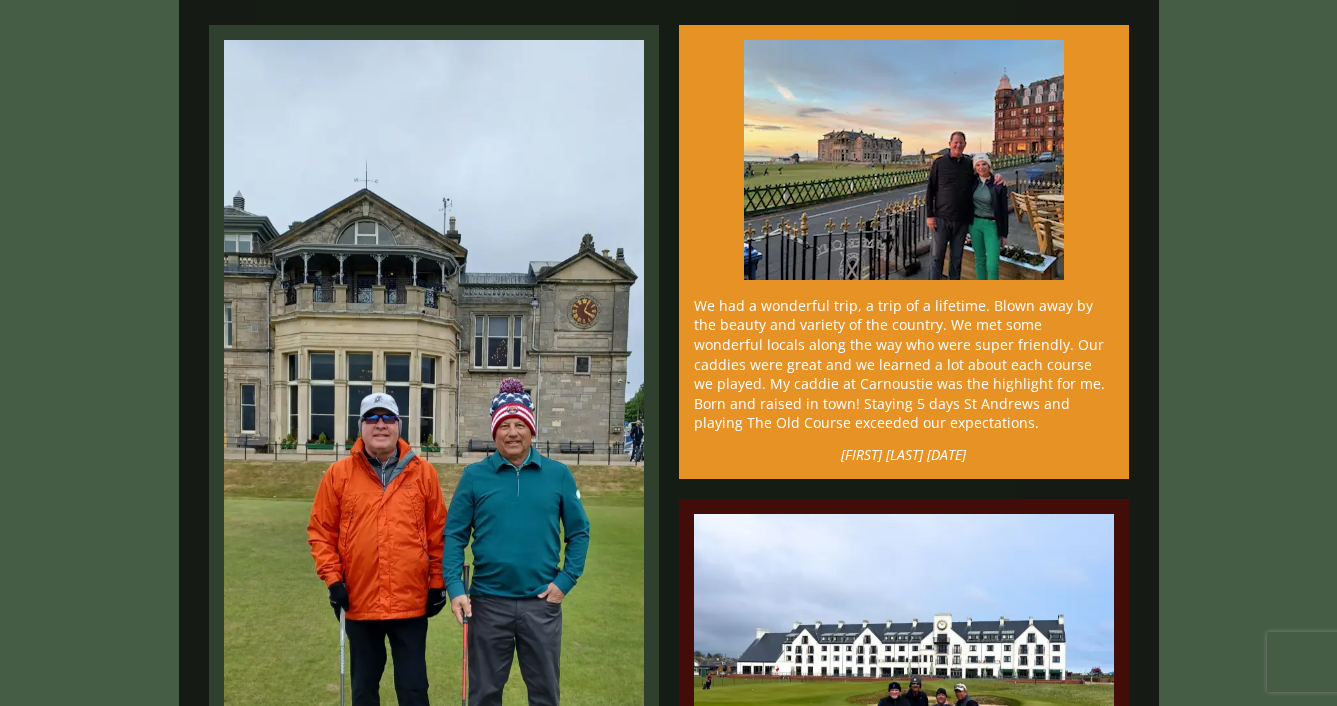 scroll, scrollTop: 0, scrollLeft: 0, axis: both 